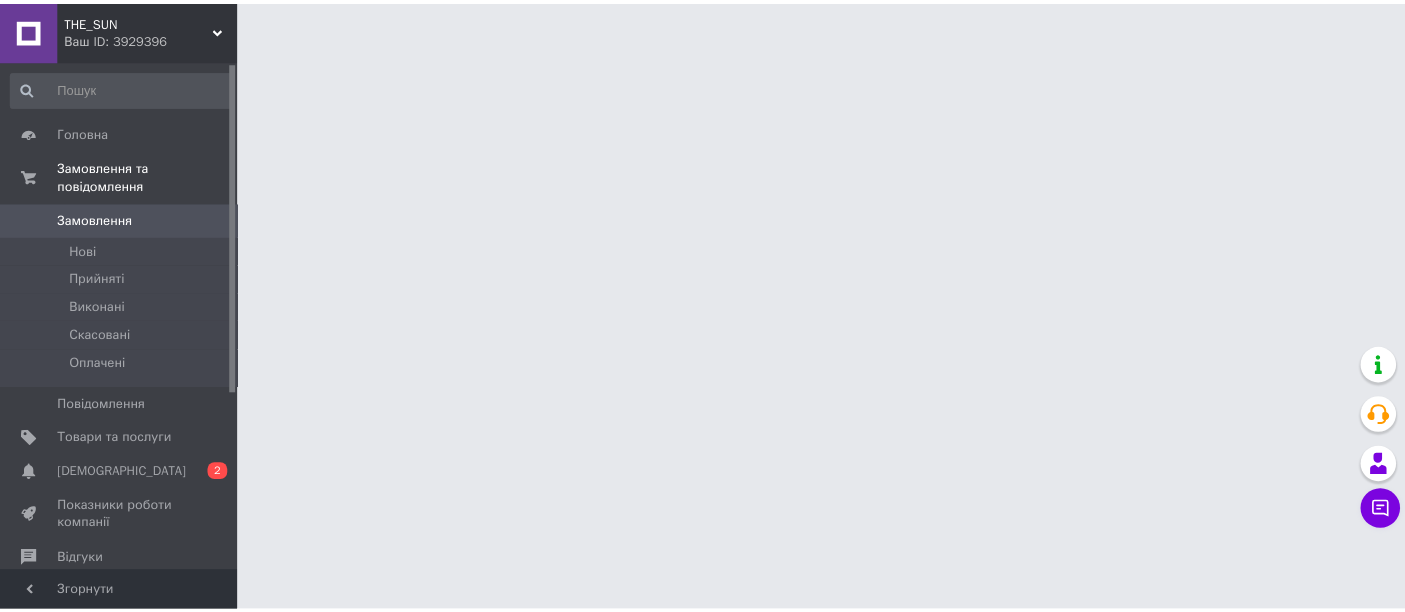 scroll, scrollTop: 0, scrollLeft: 0, axis: both 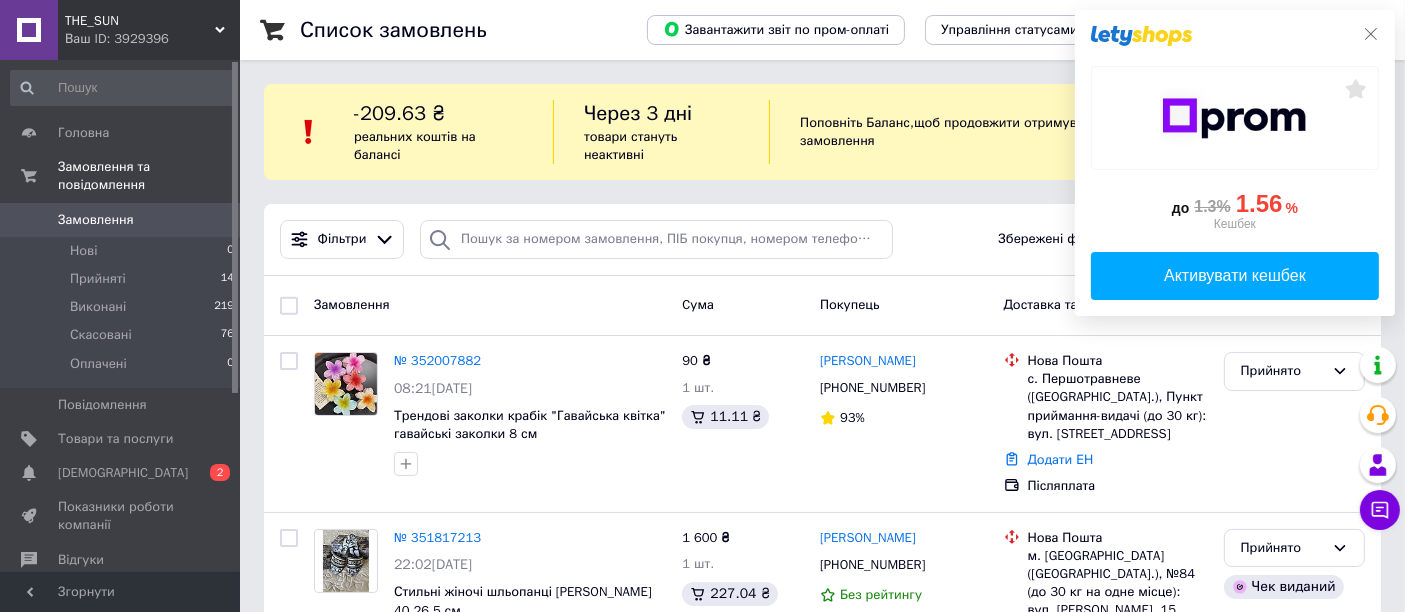 click 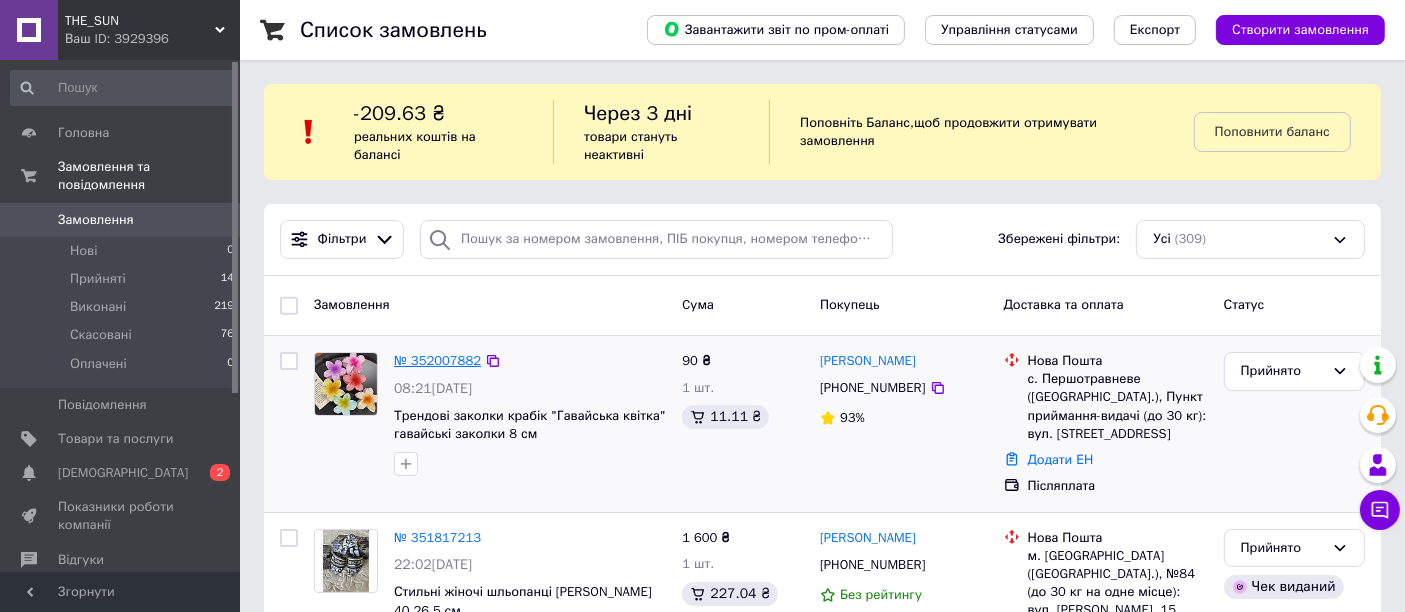 click on "№ 352007882" at bounding box center (437, 360) 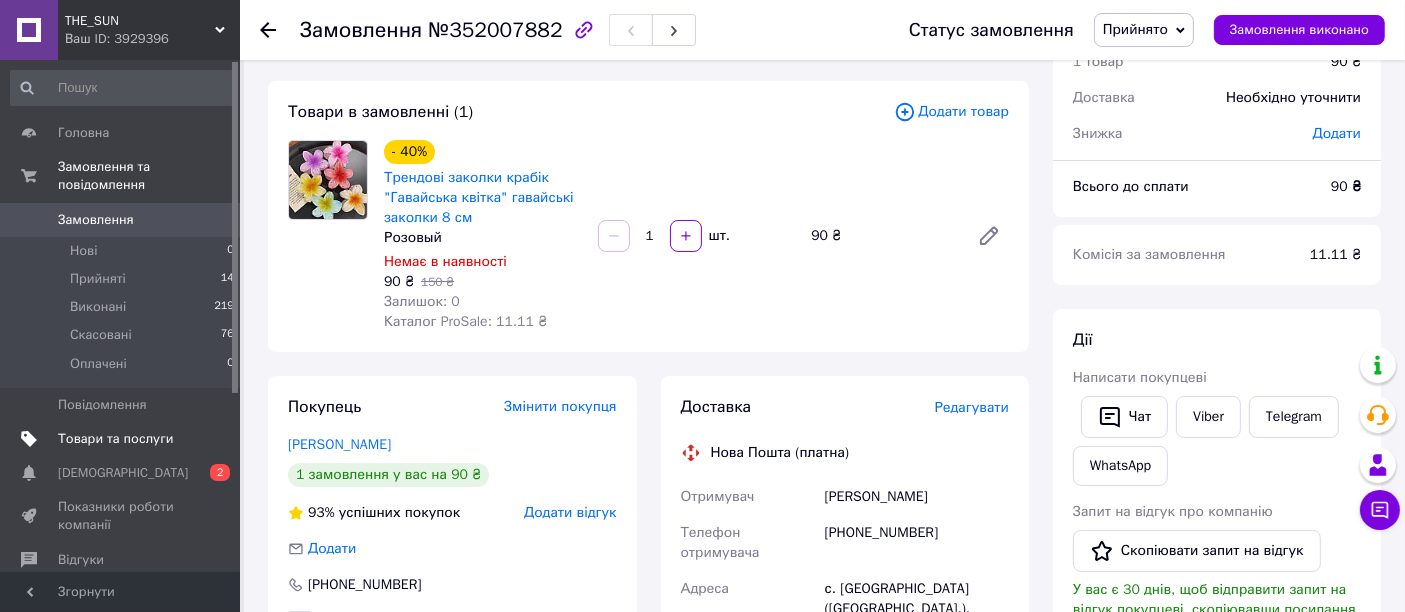 scroll, scrollTop: 0, scrollLeft: 0, axis: both 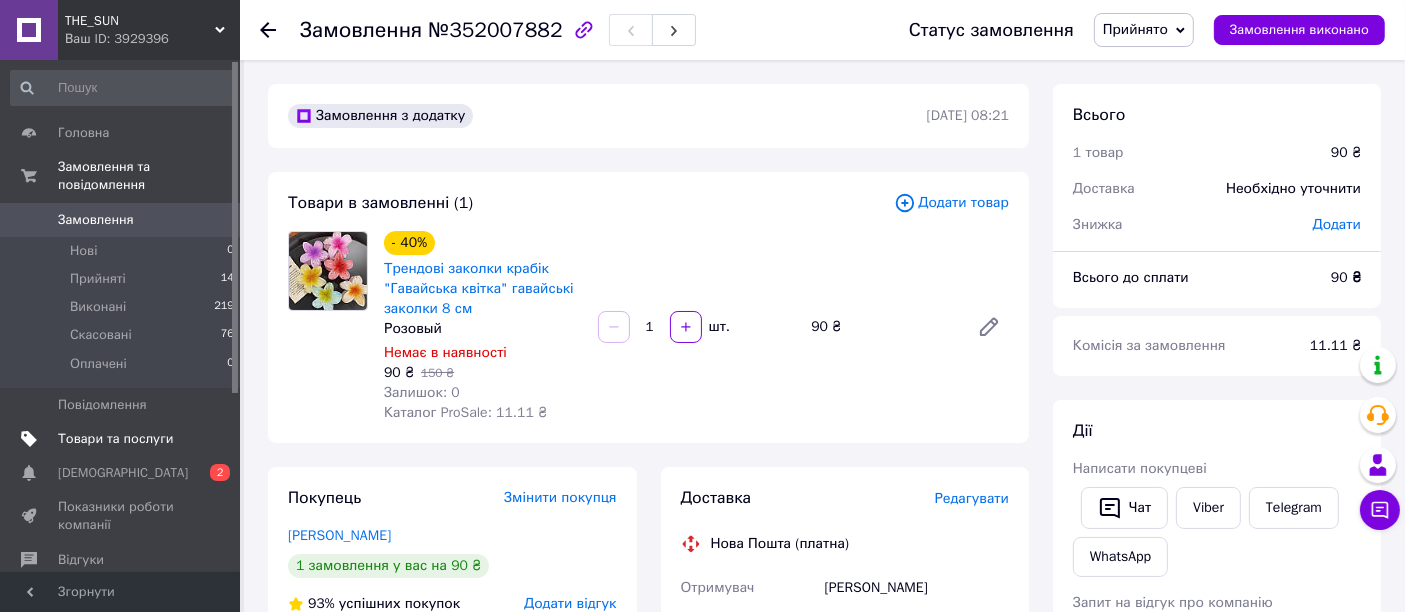 click at bounding box center [212, 439] 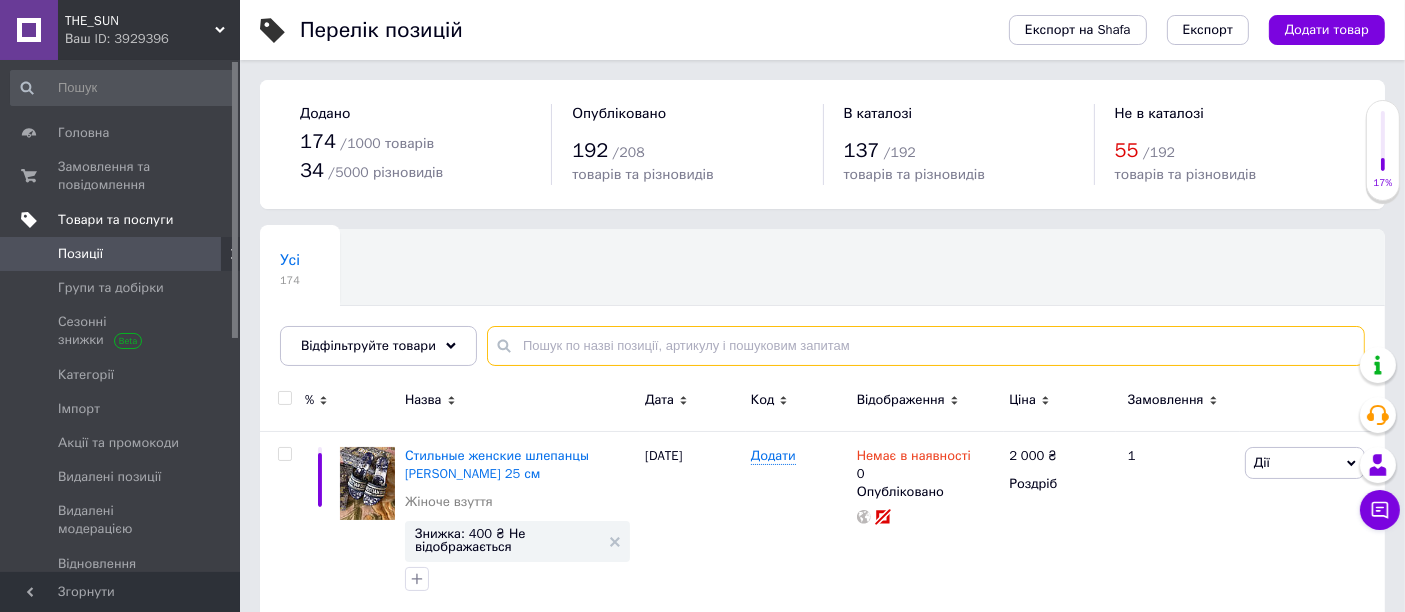 click at bounding box center [926, 346] 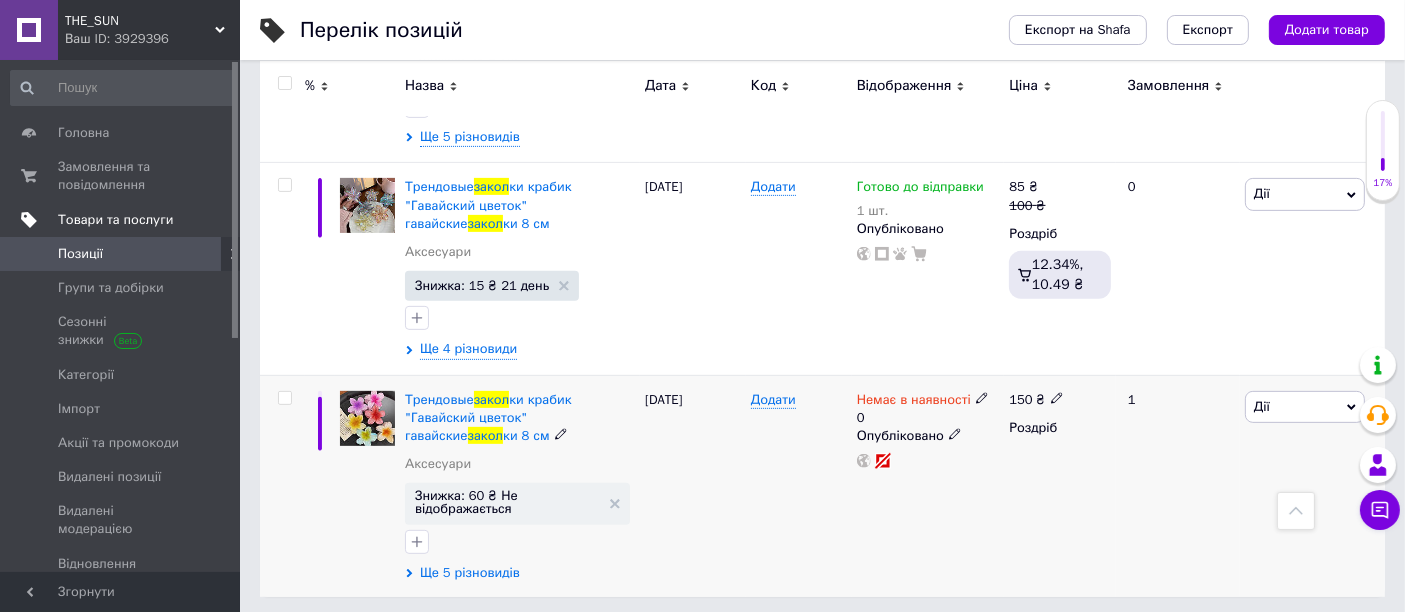 type on "закол" 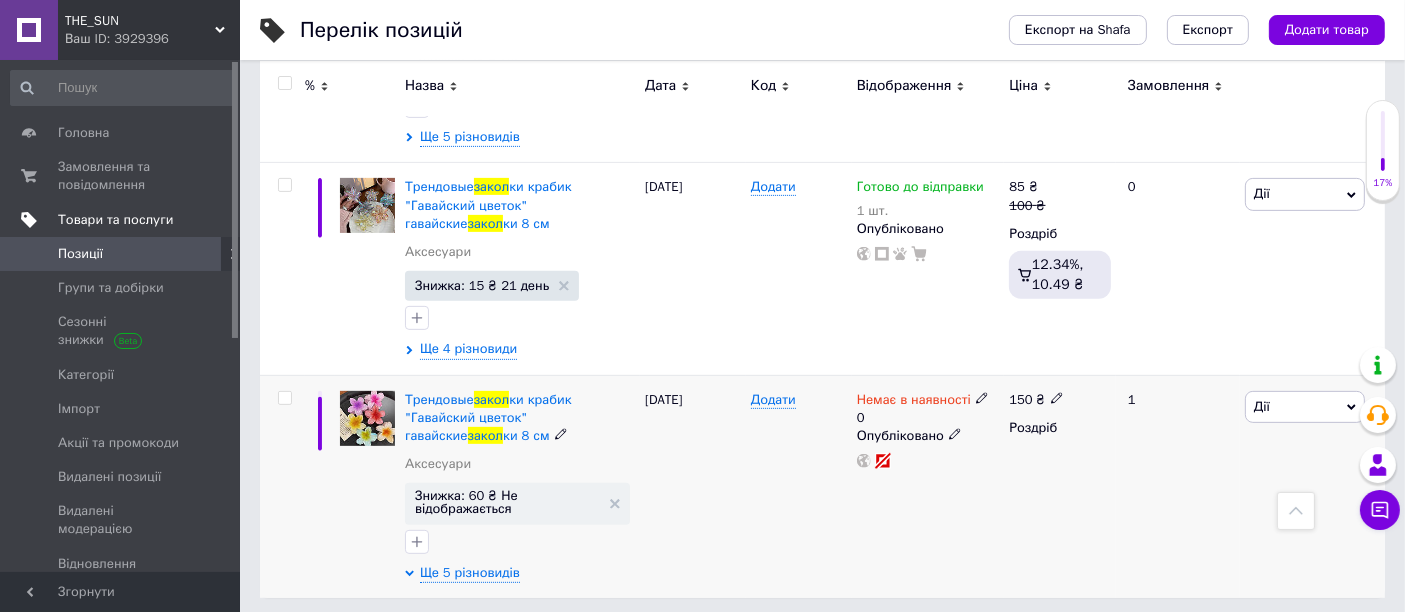 scroll, scrollTop: 742, scrollLeft: 0, axis: vertical 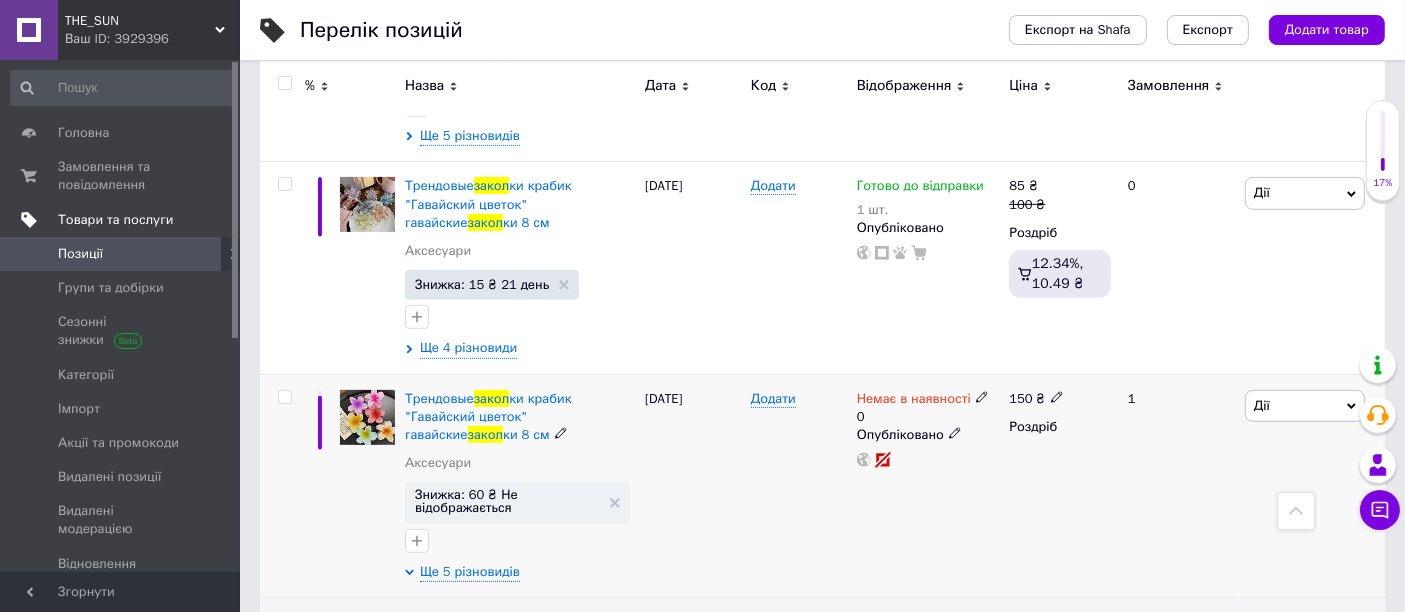click 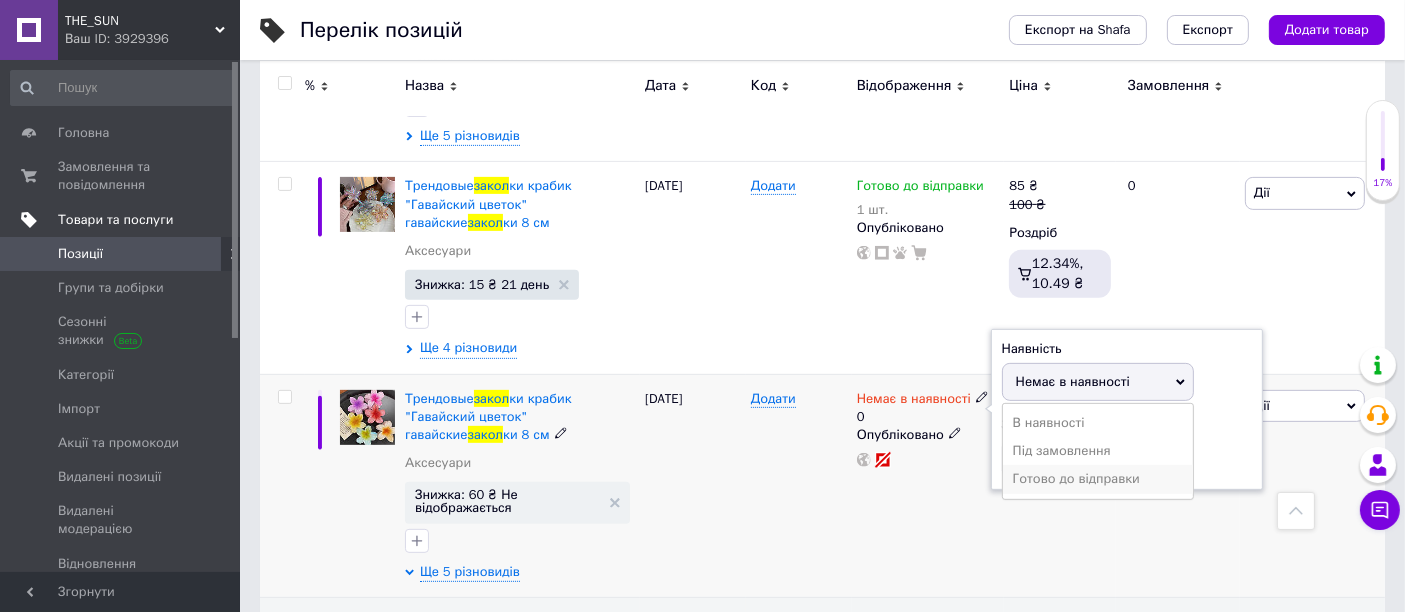 click on "Готово до відправки" at bounding box center (1098, 479) 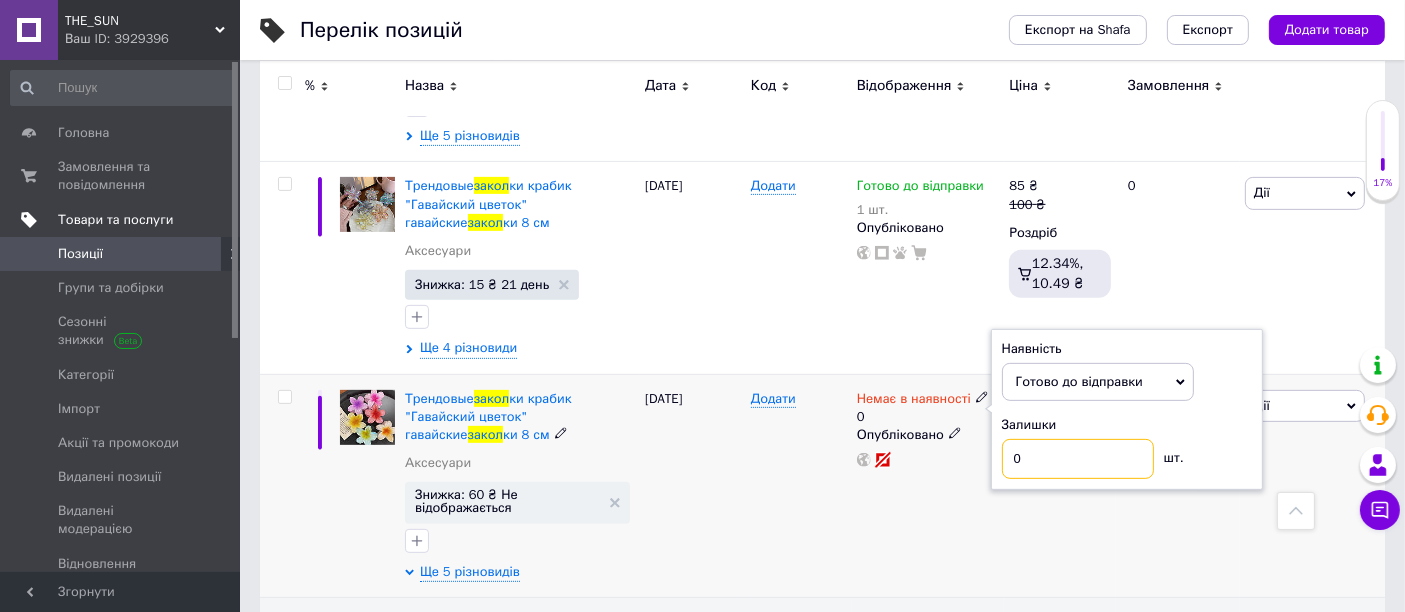 click on "0" at bounding box center [1078, 459] 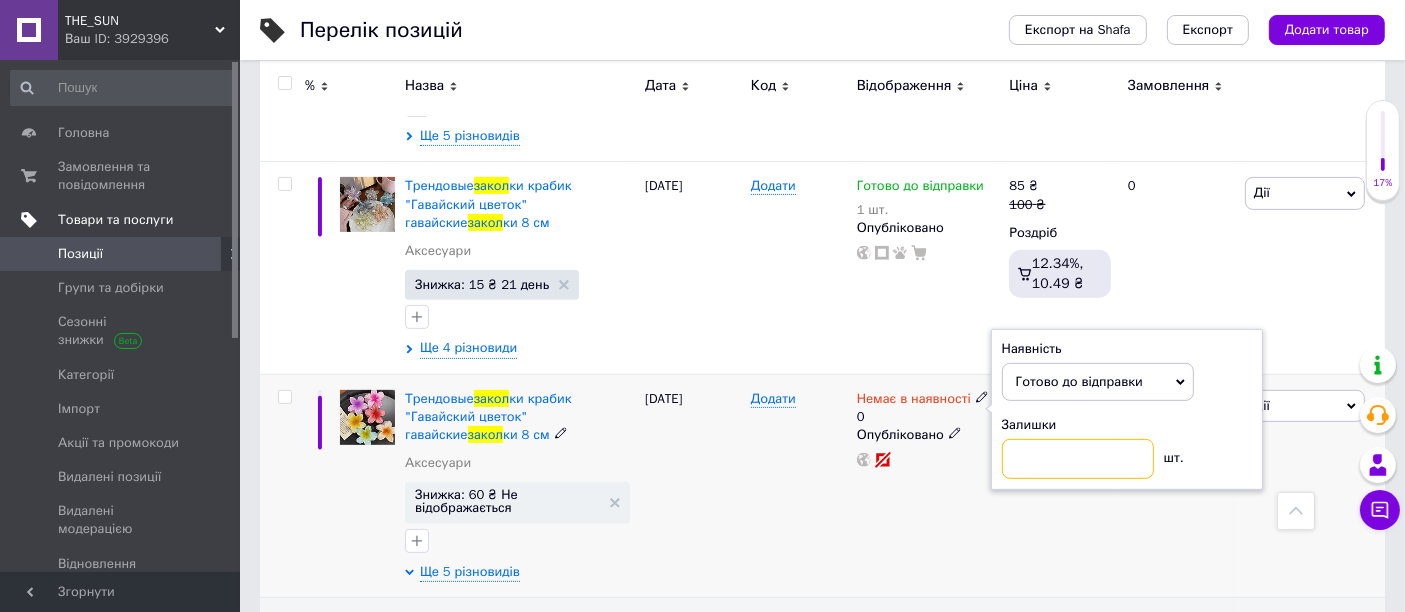 type on "1" 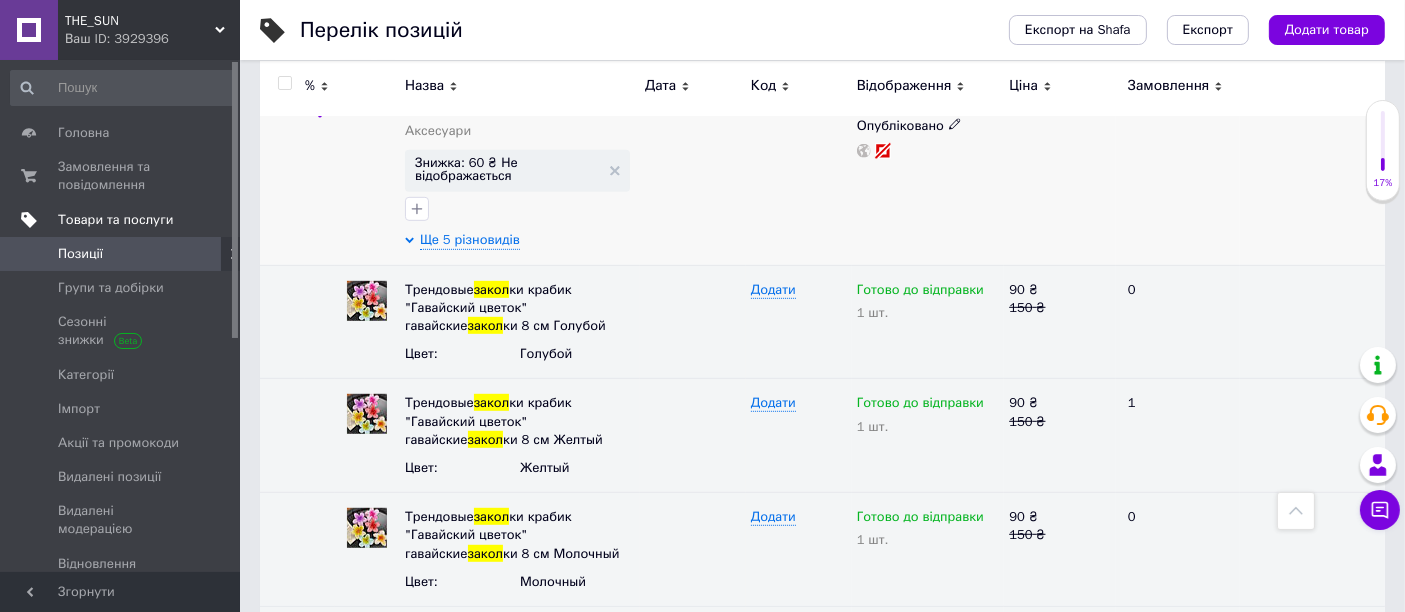 scroll, scrollTop: 1075, scrollLeft: 0, axis: vertical 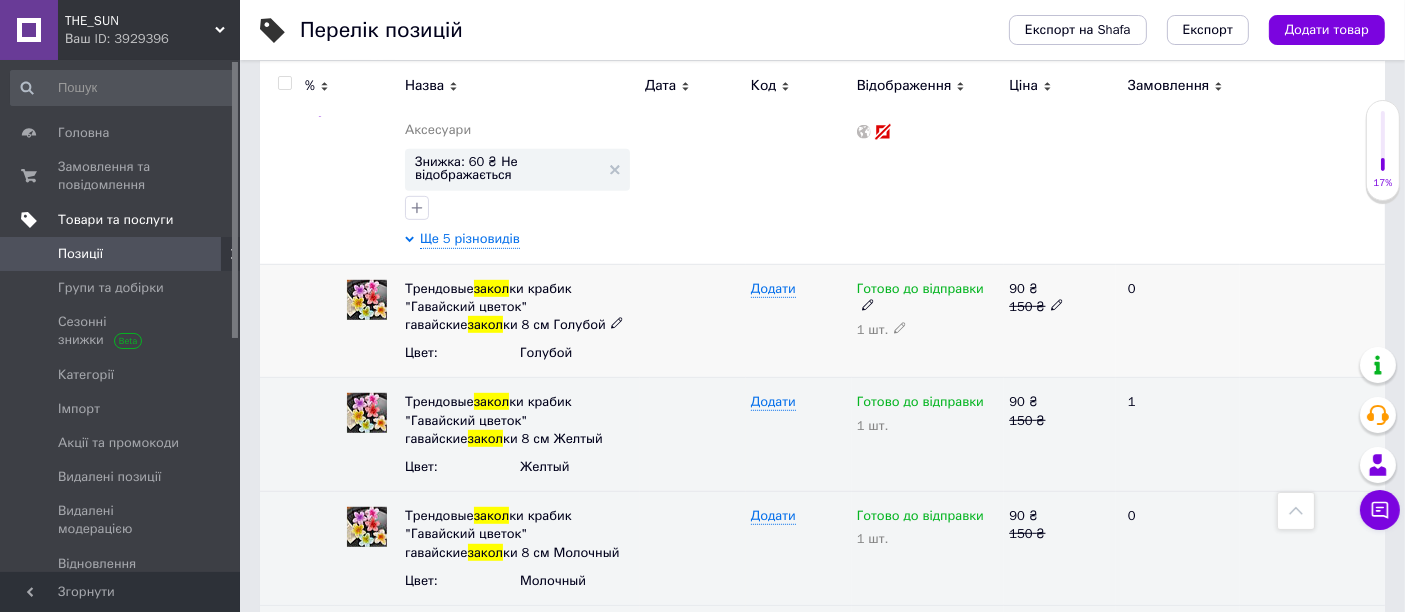 click on "1 шт." at bounding box center [928, 330] 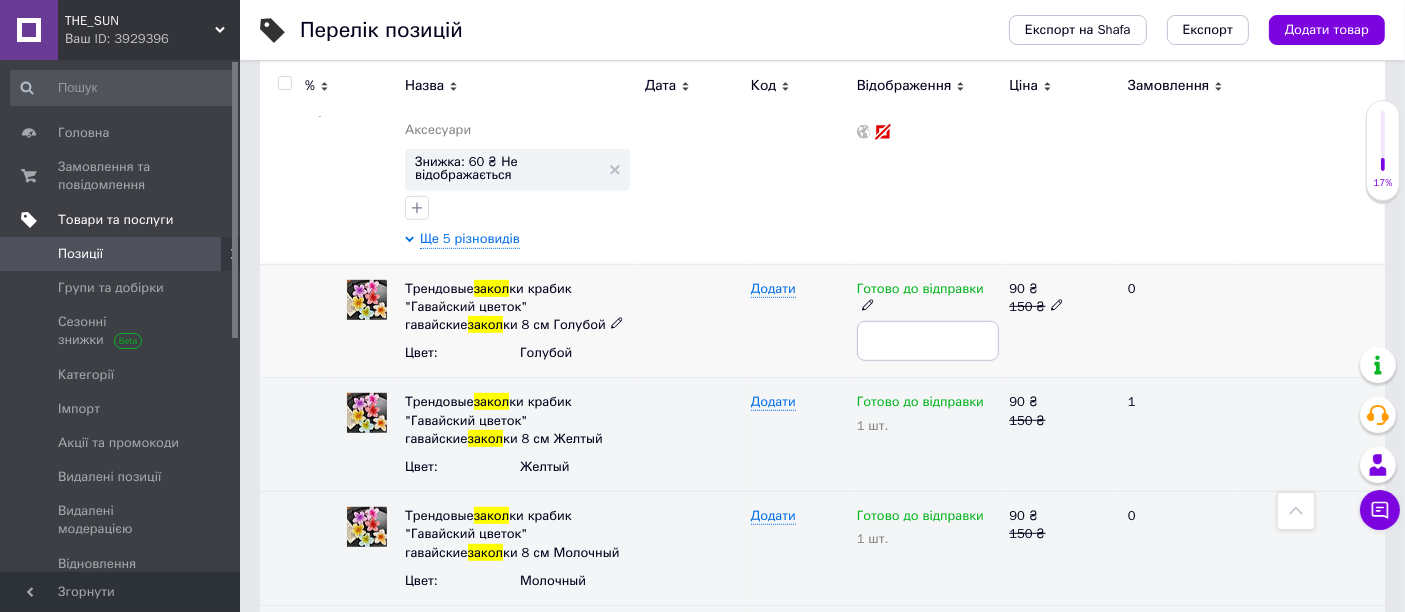 type on "3" 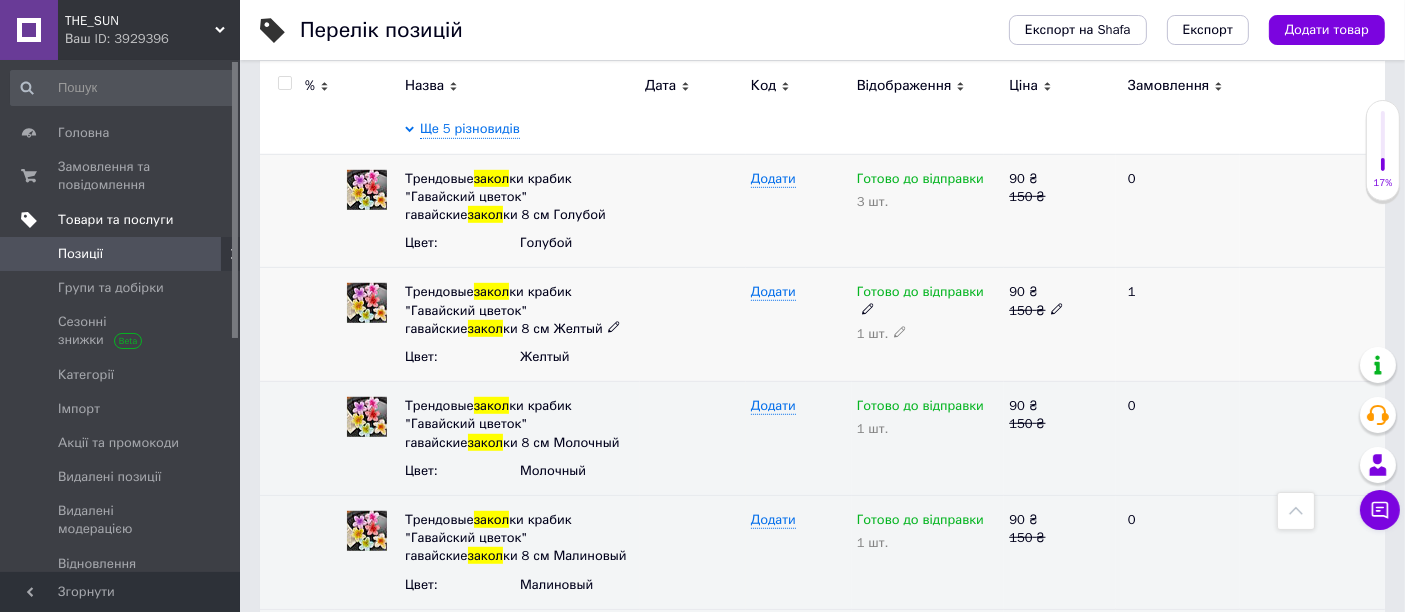 scroll, scrollTop: 1185, scrollLeft: 0, axis: vertical 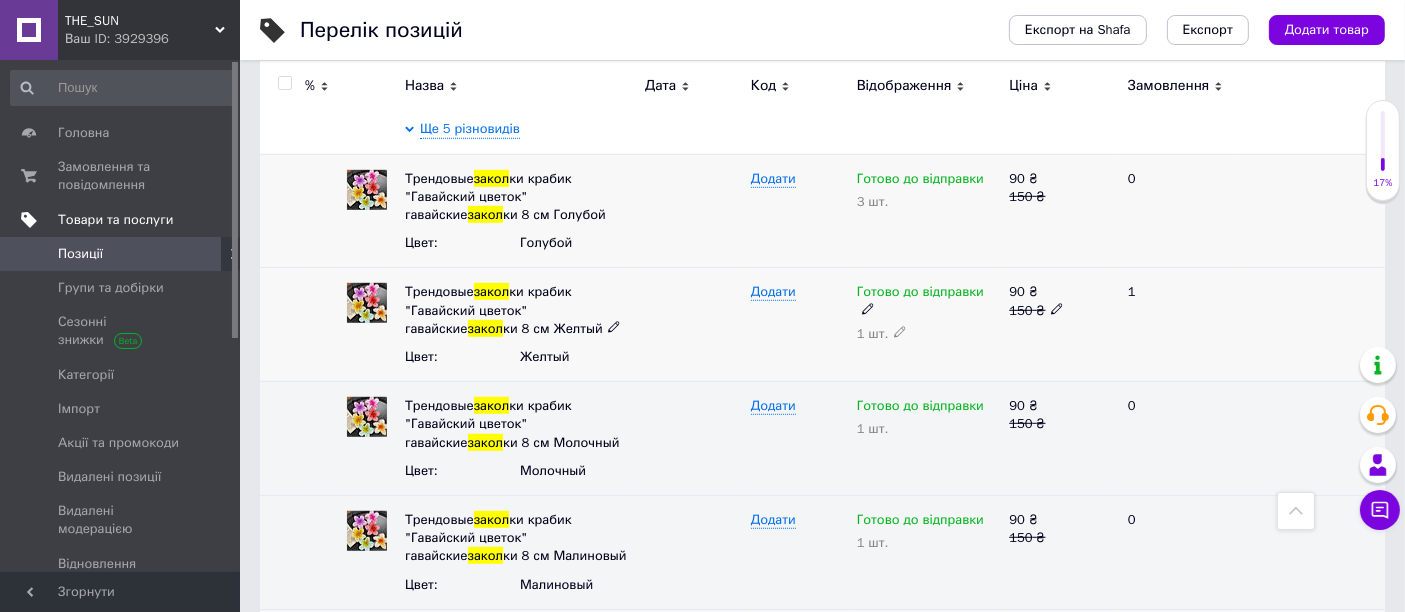 click 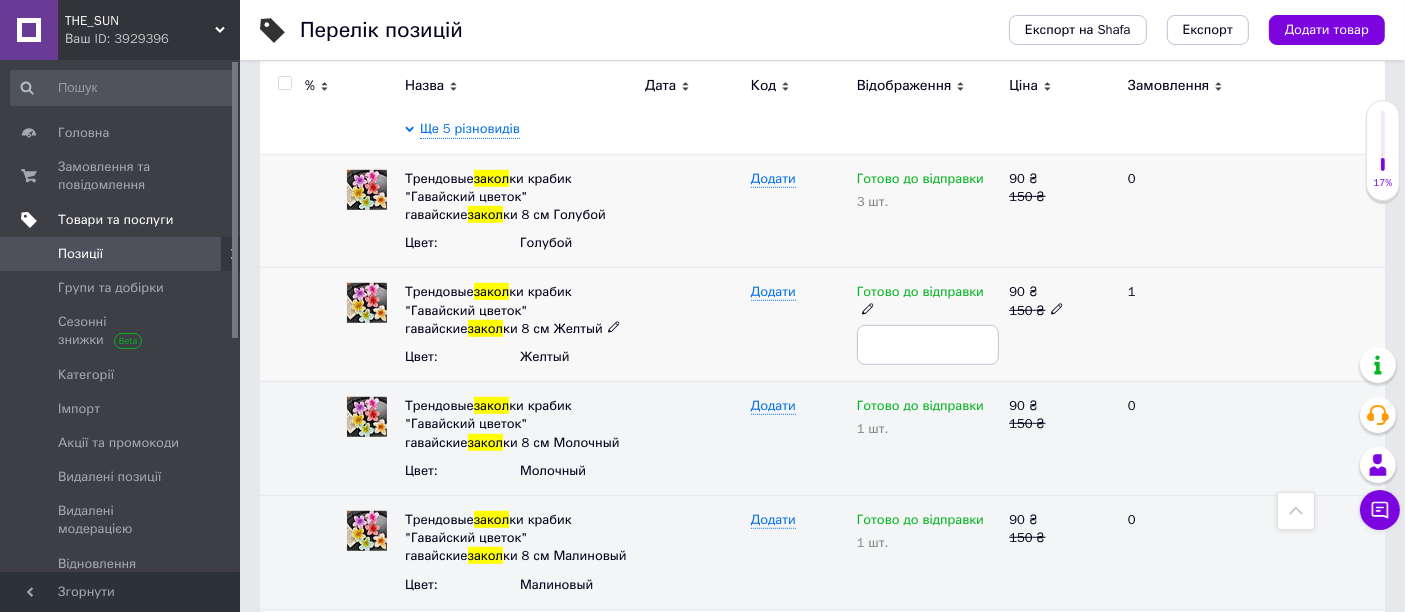 type on "2" 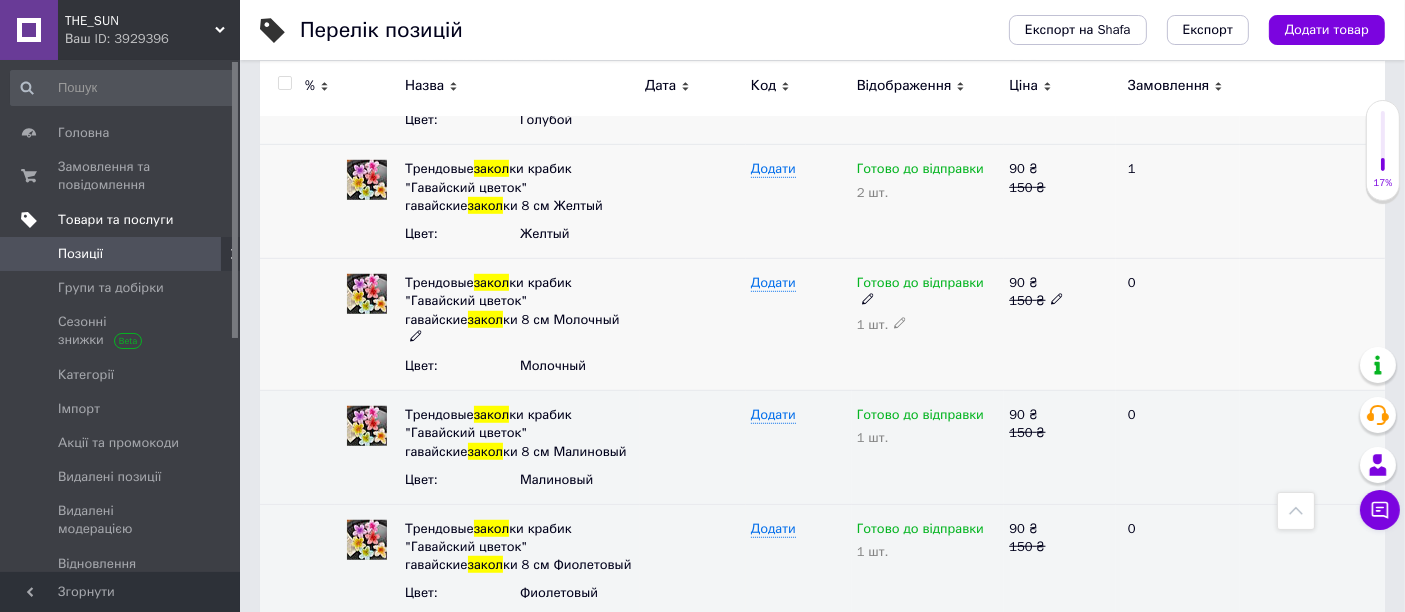 scroll, scrollTop: 1309, scrollLeft: 0, axis: vertical 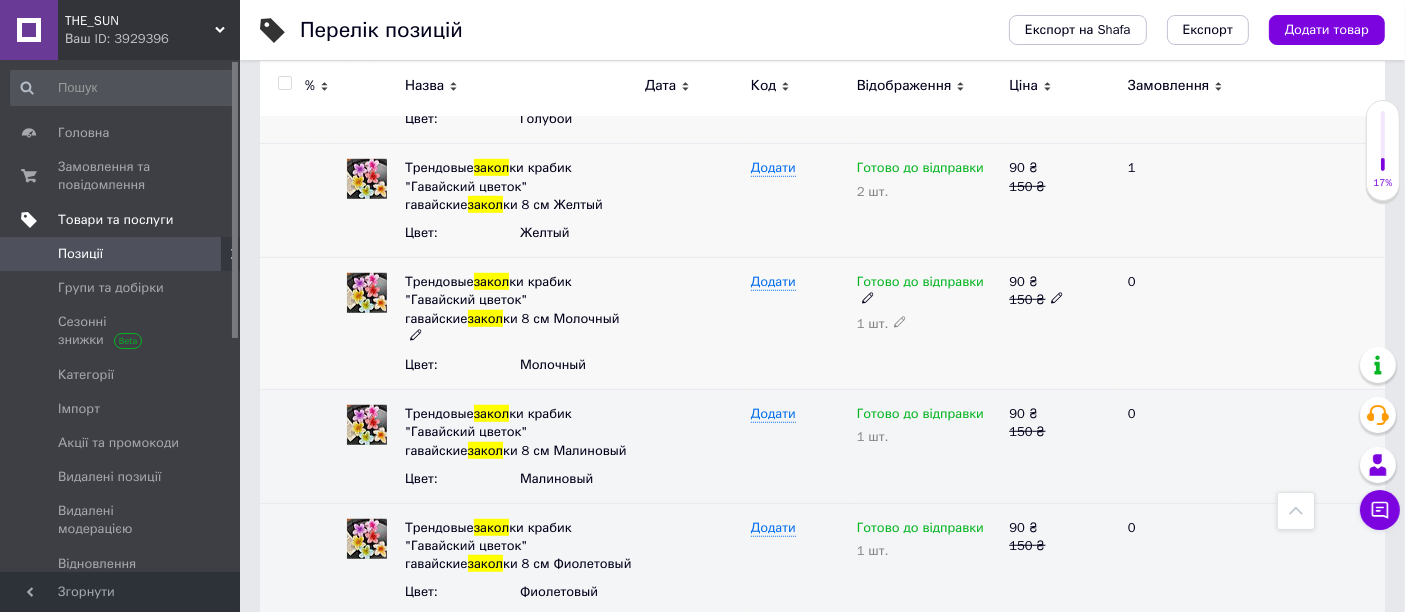 click 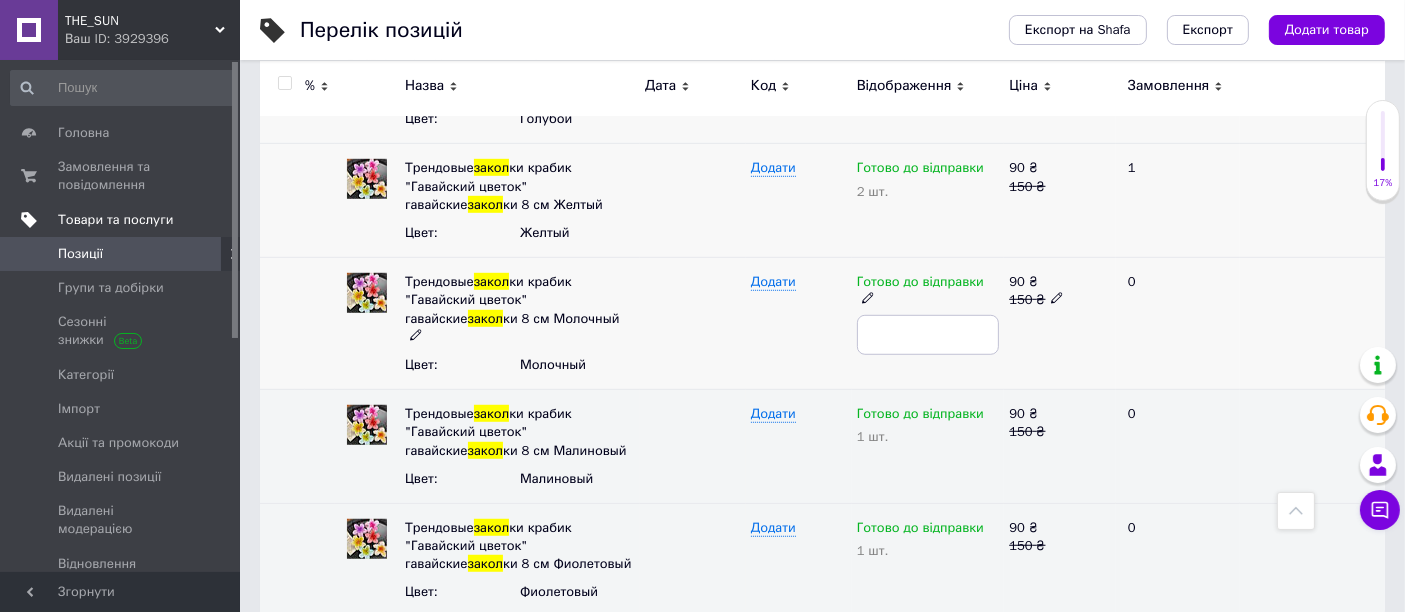 type on "2" 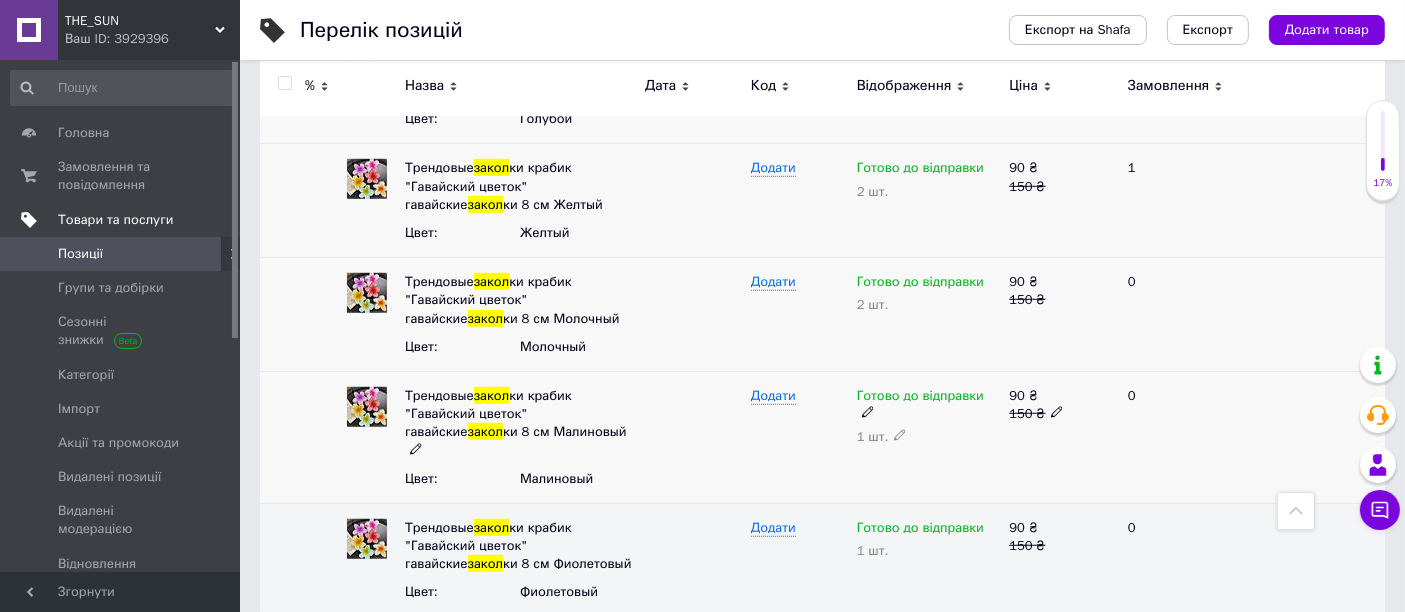 click 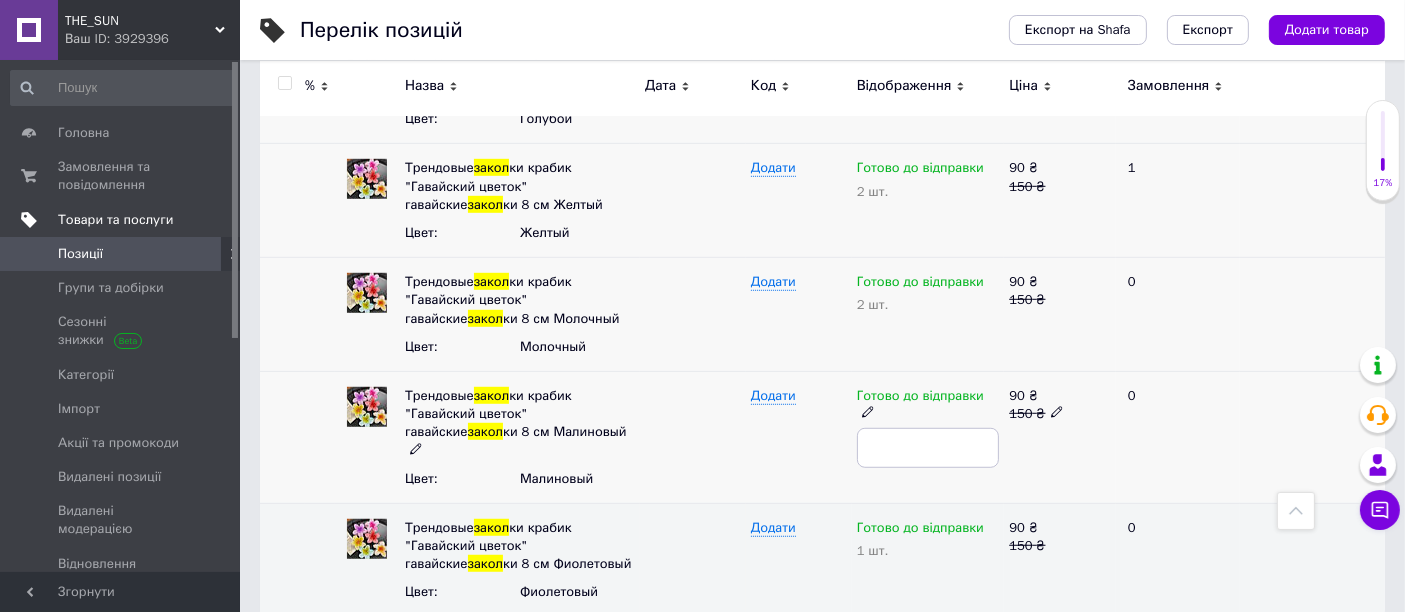 type on "2" 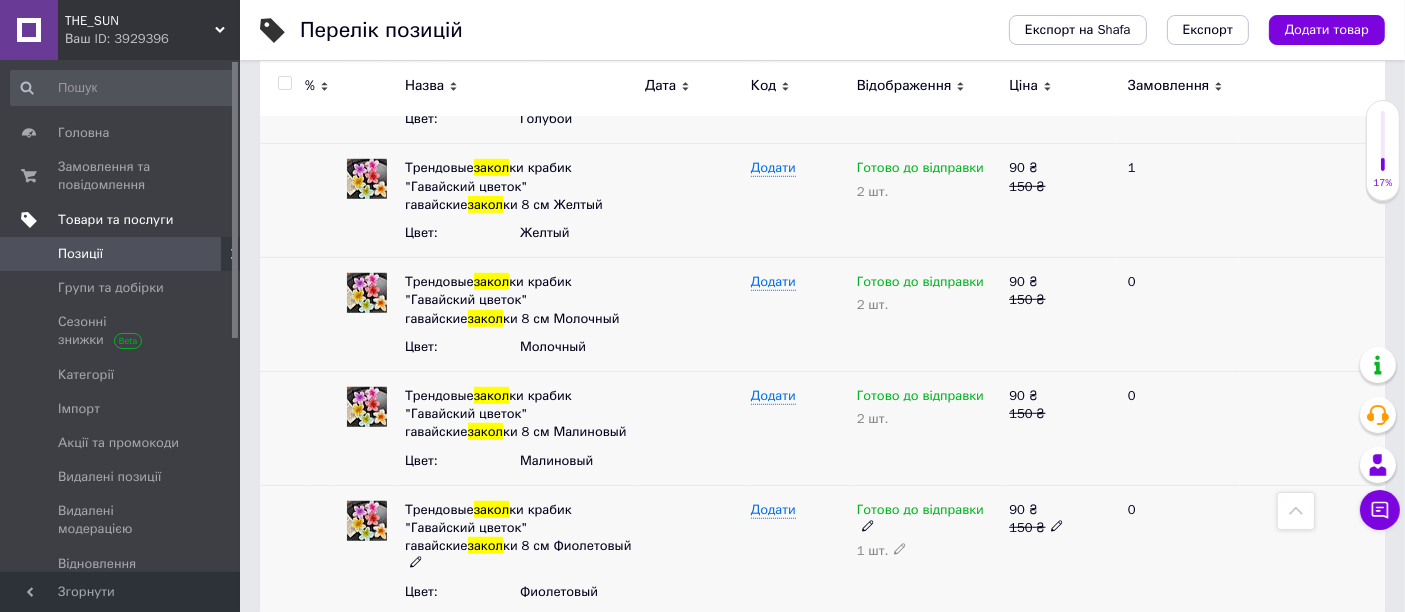 click 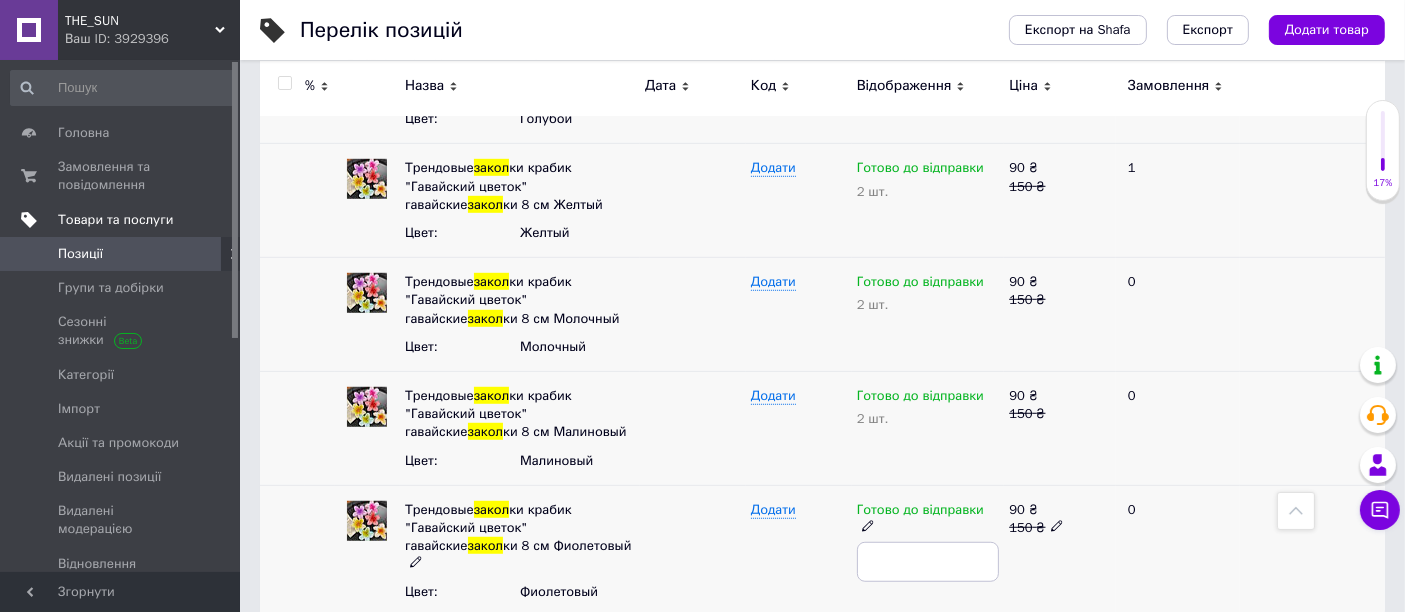 type on "2" 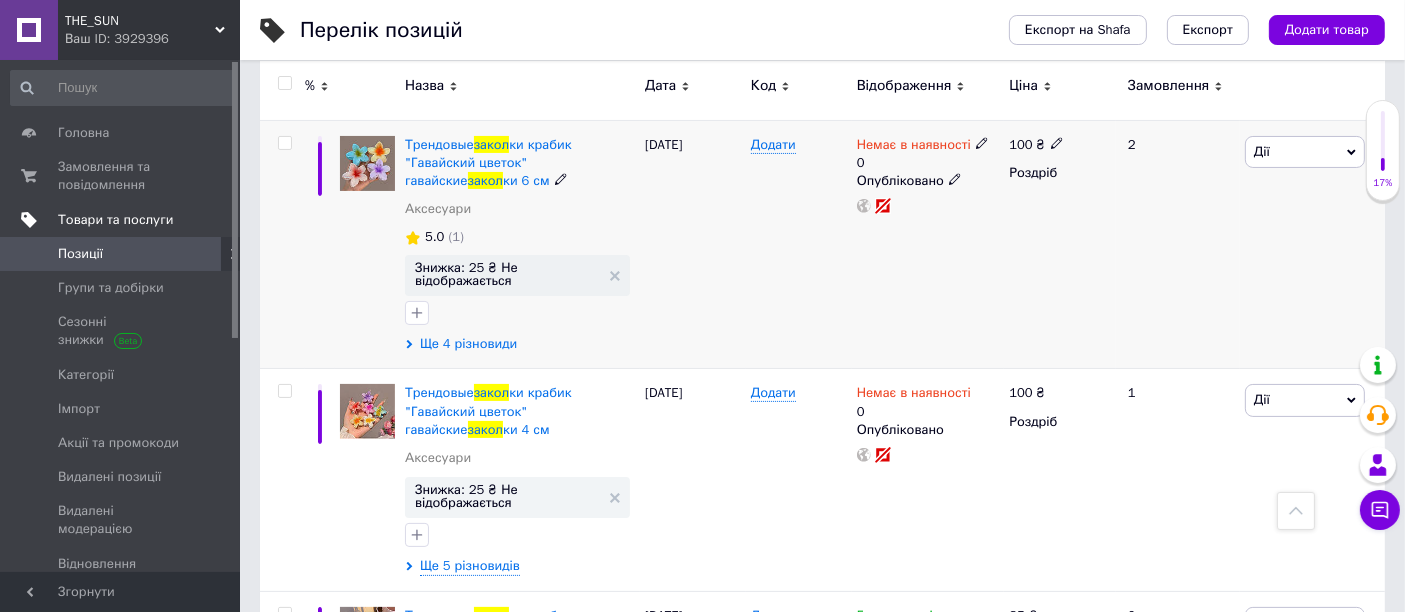 click on "Ще 4 різновиди" at bounding box center [468, 344] 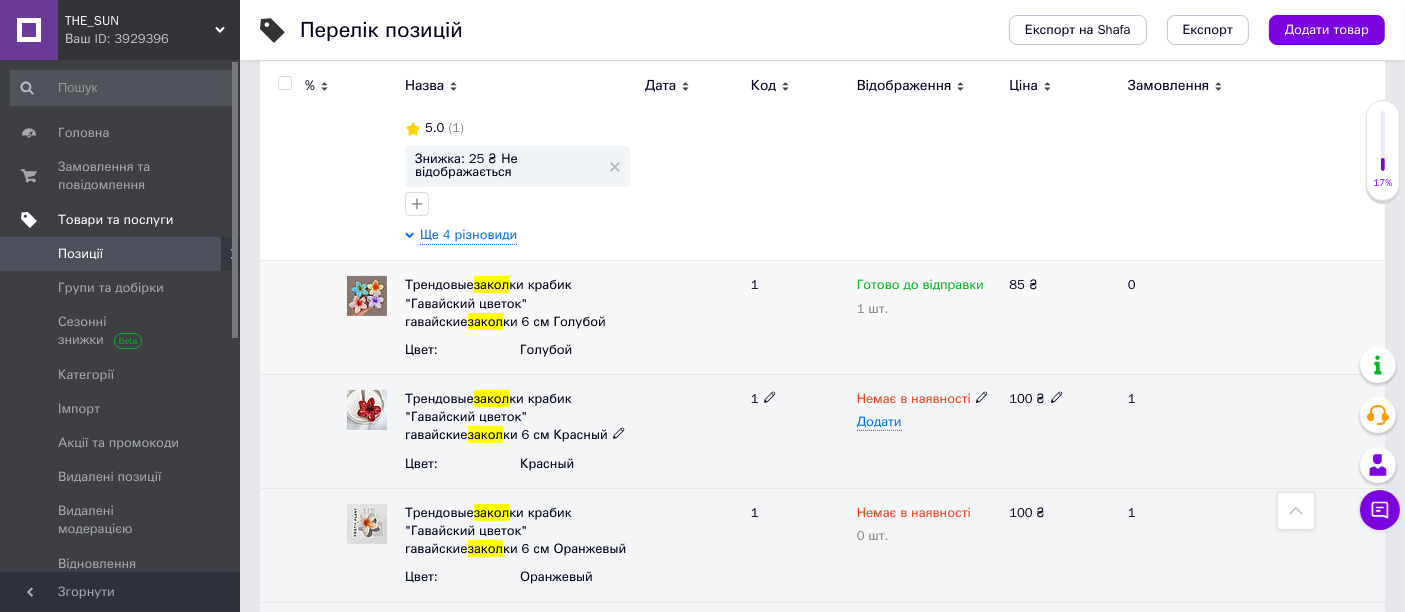 scroll, scrollTop: 421, scrollLeft: 0, axis: vertical 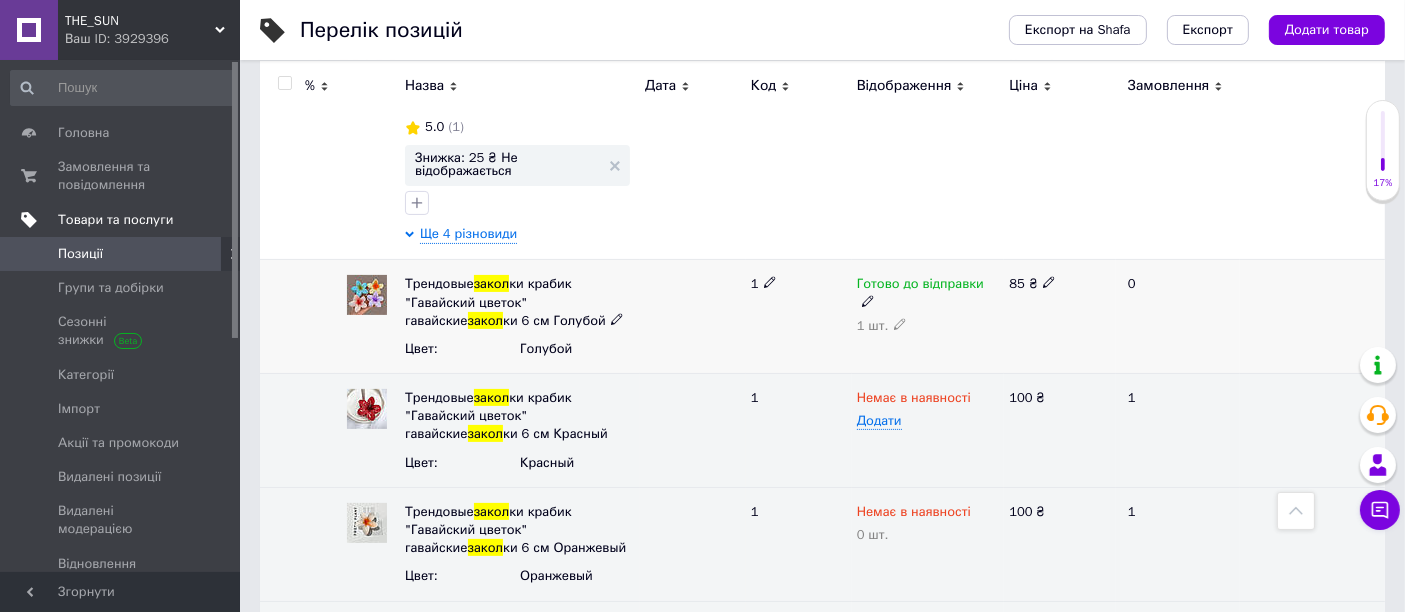 click 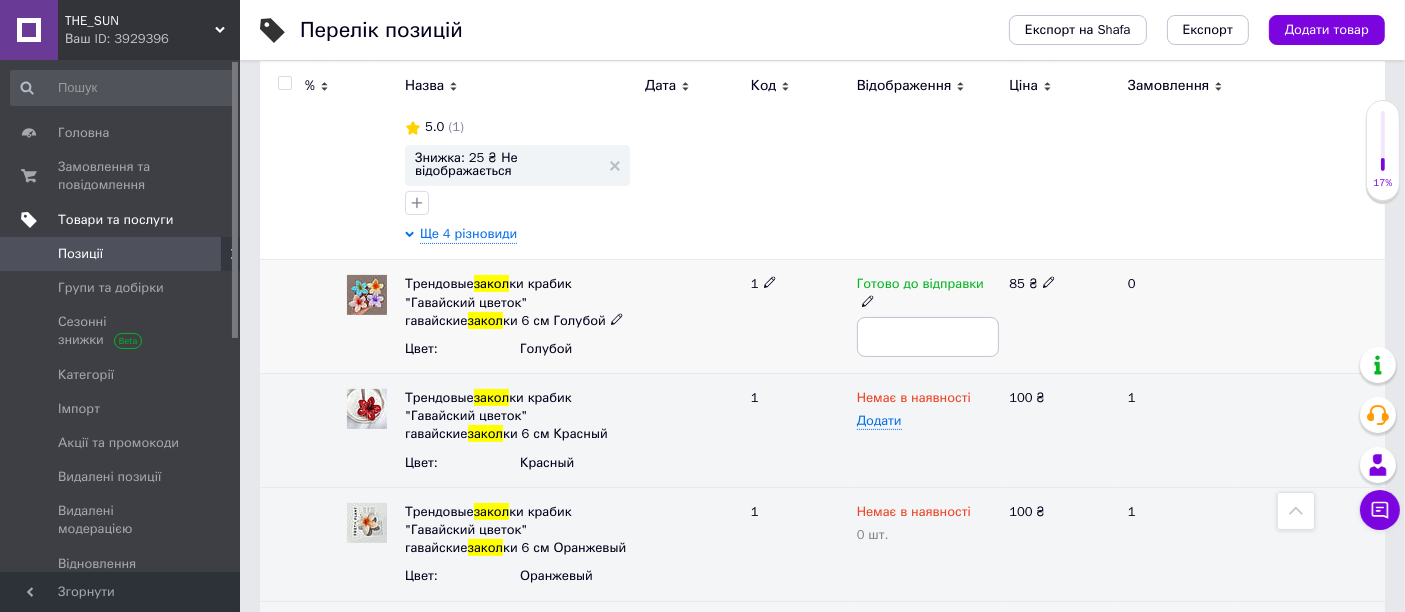 type on "2" 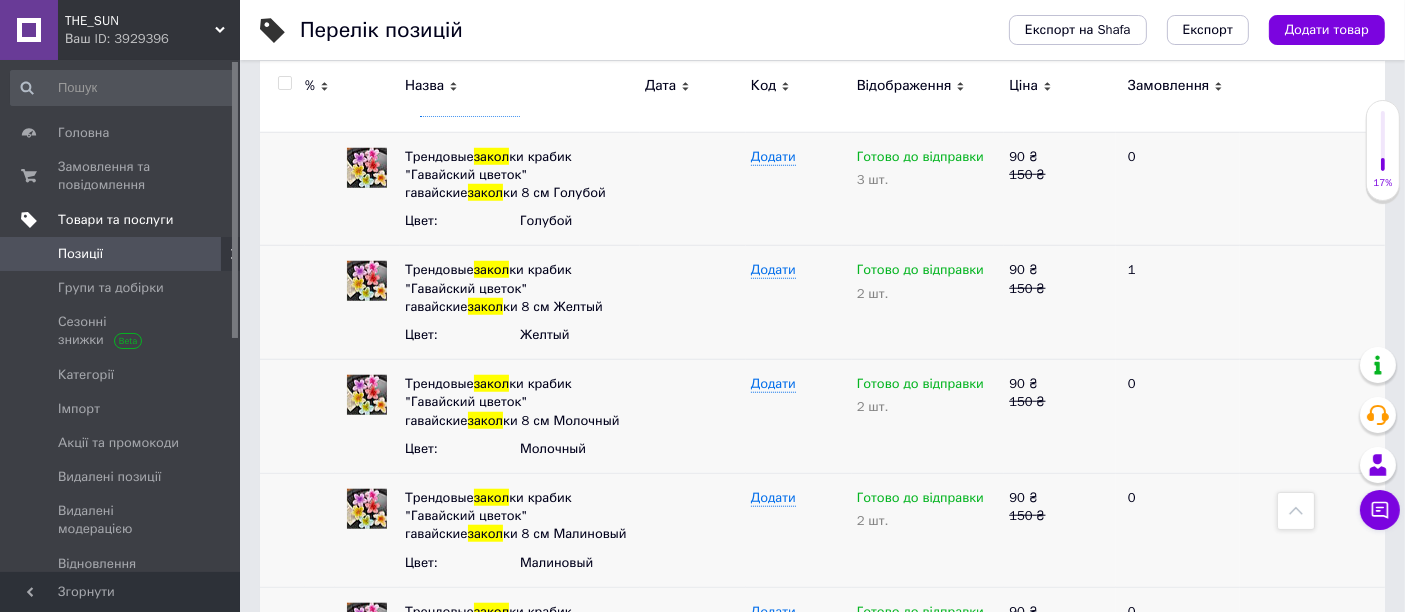 scroll, scrollTop: 1763, scrollLeft: 0, axis: vertical 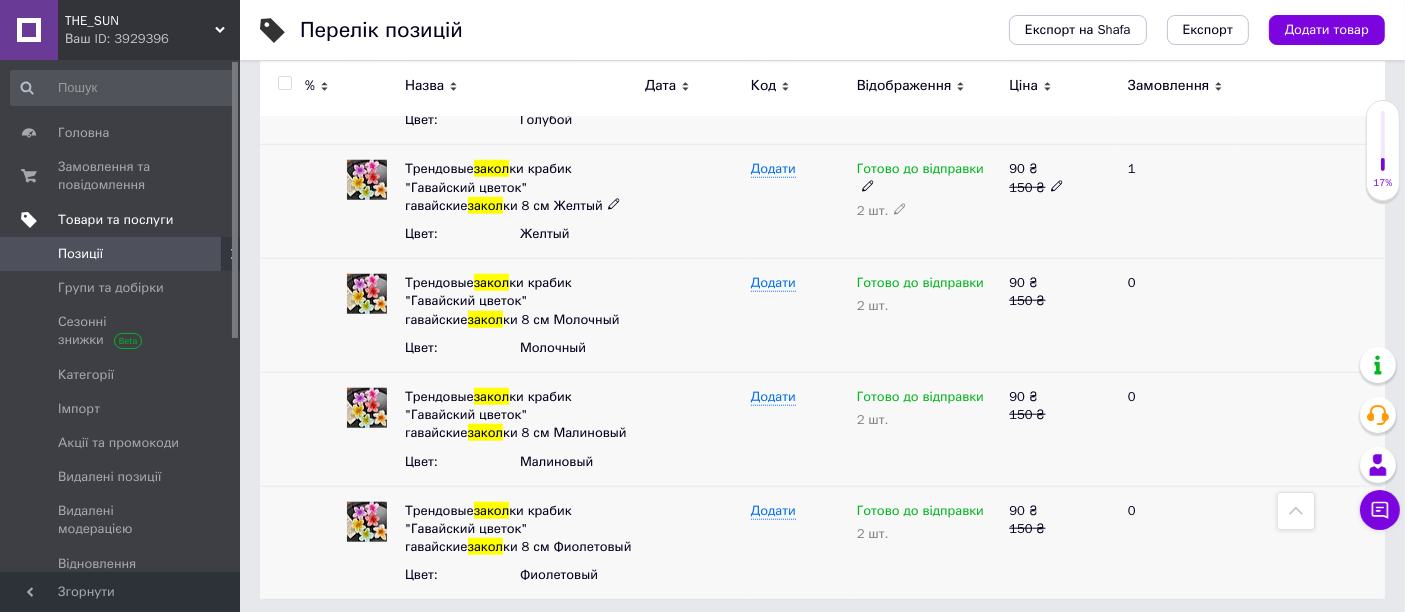 click 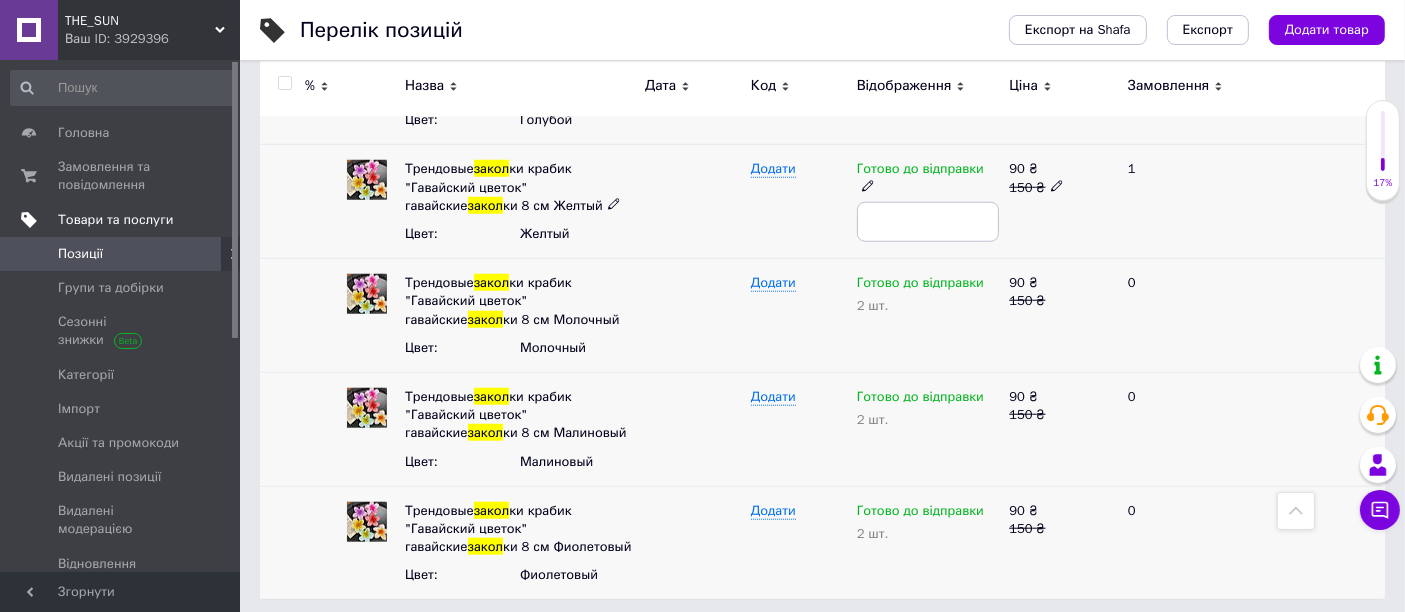 type on "3" 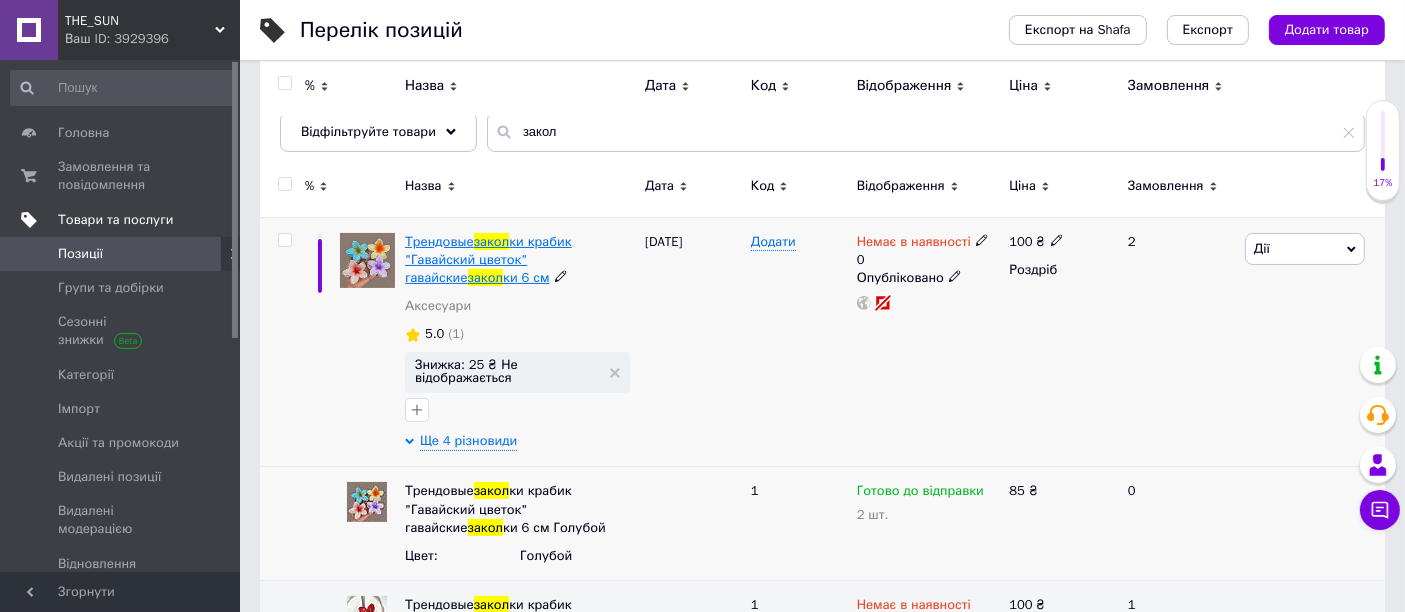 scroll, scrollTop: 211, scrollLeft: 0, axis: vertical 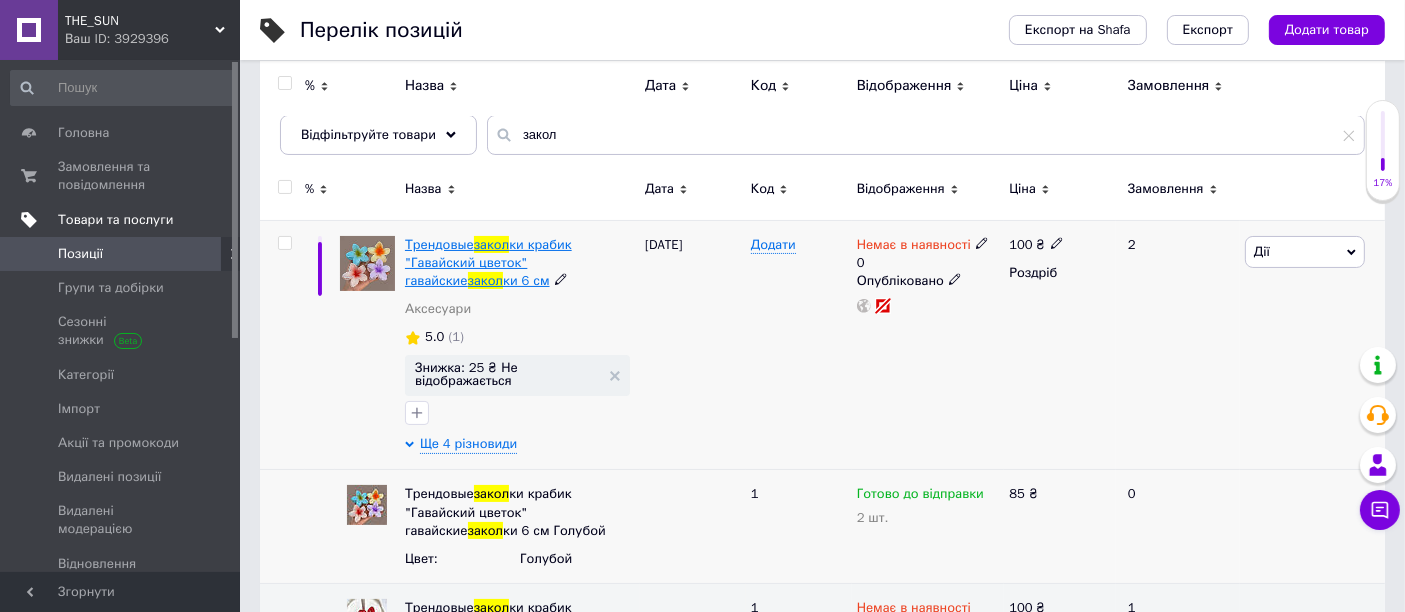 click on "ки крабик "Гавайский цветок" гавайские" at bounding box center [488, 262] 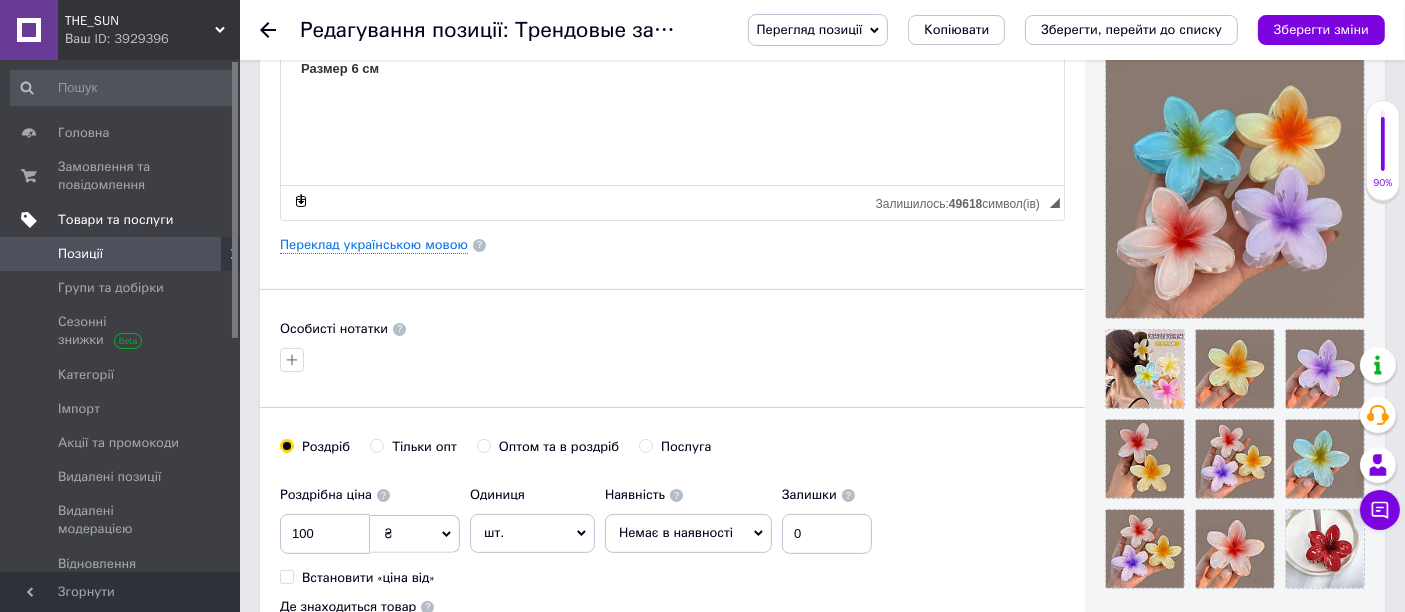 scroll, scrollTop: 0, scrollLeft: 0, axis: both 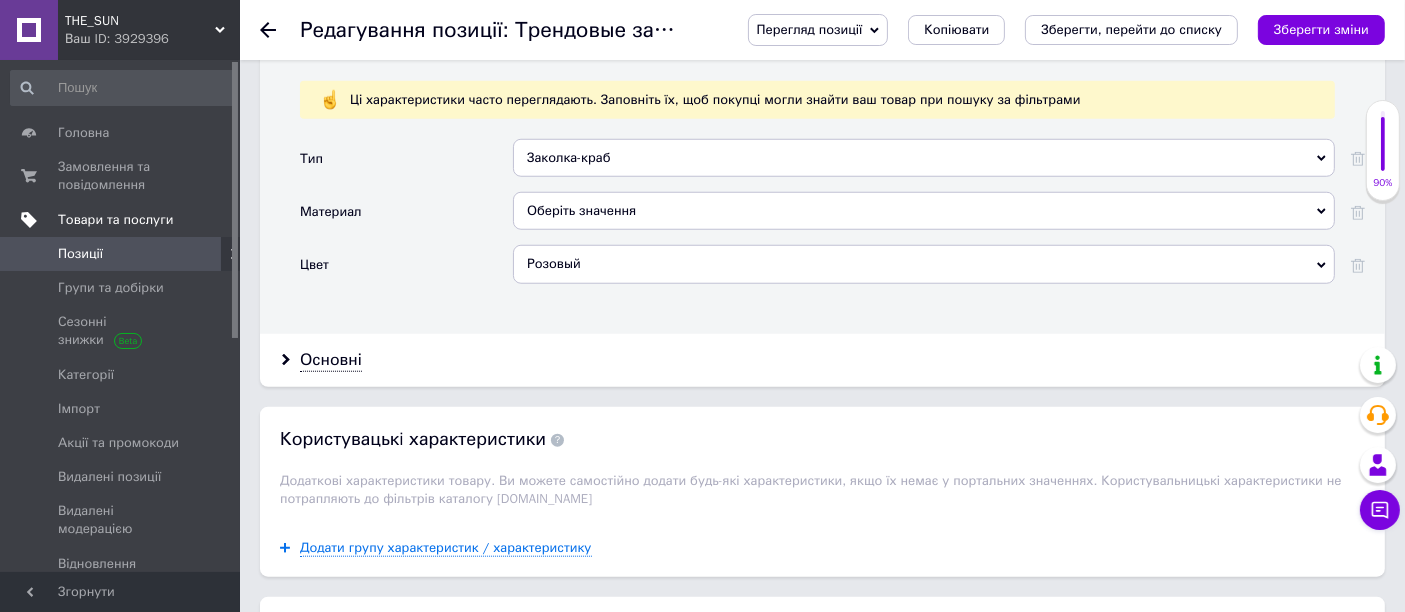 click on "Розовый" at bounding box center [924, 264] 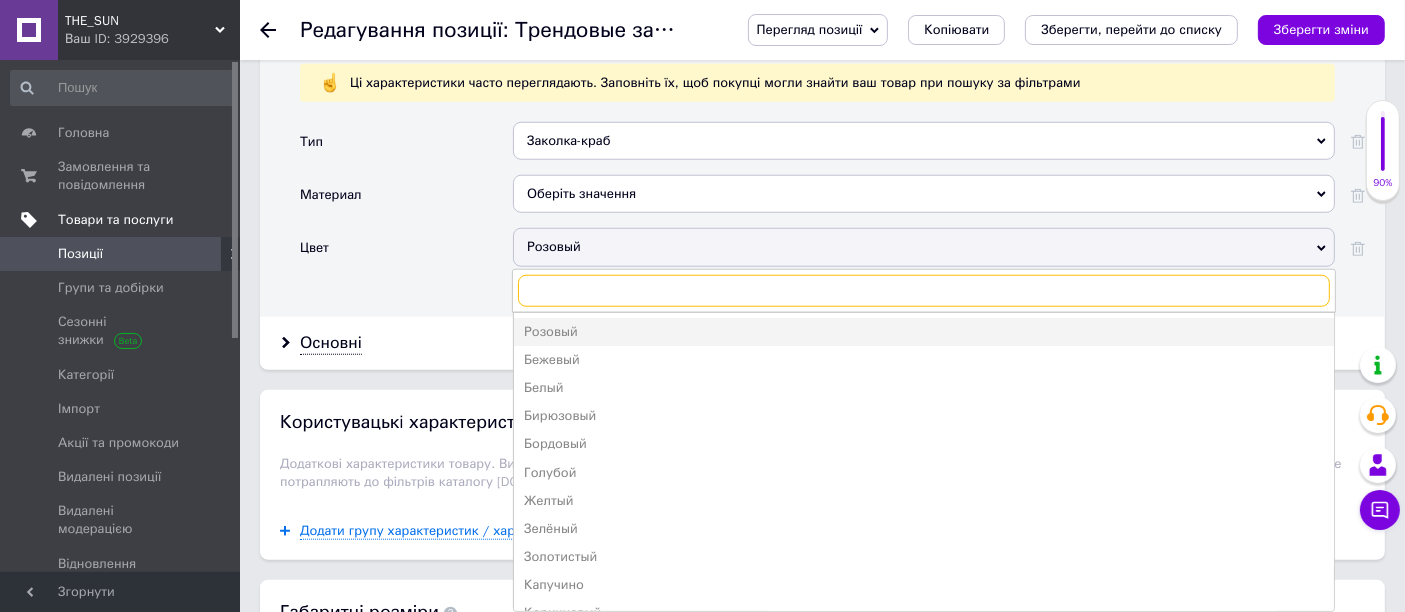 scroll, scrollTop: 1765, scrollLeft: 0, axis: vertical 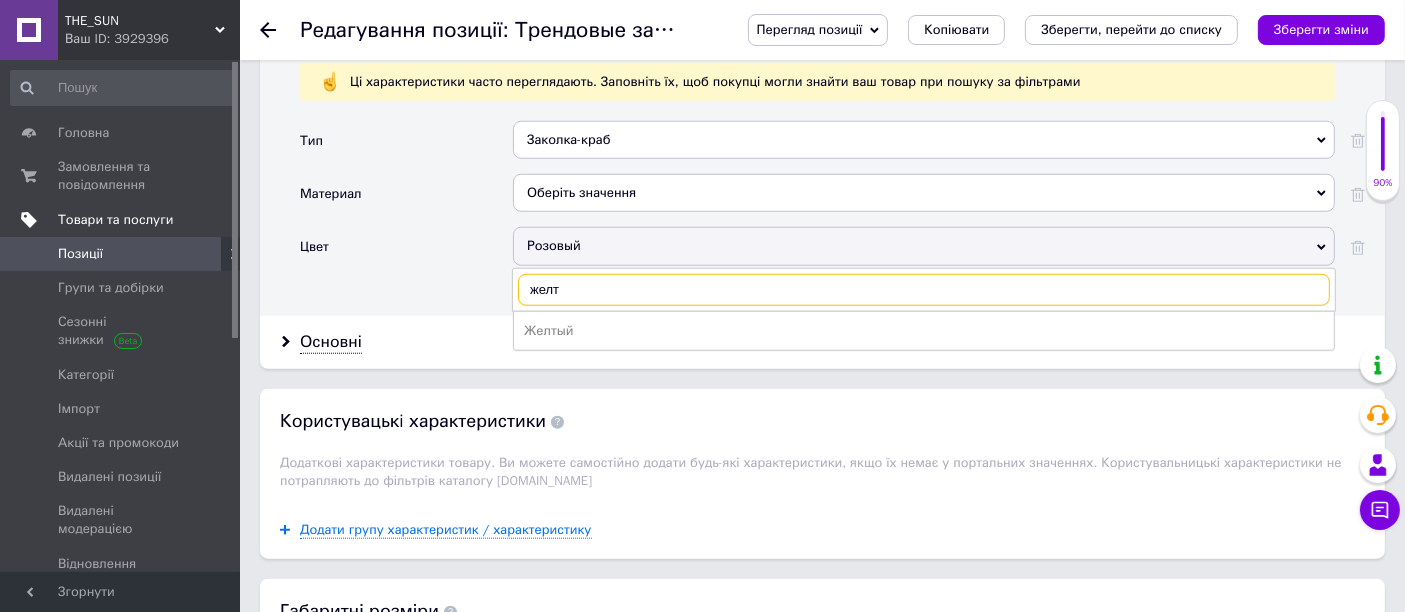 type on "желт" 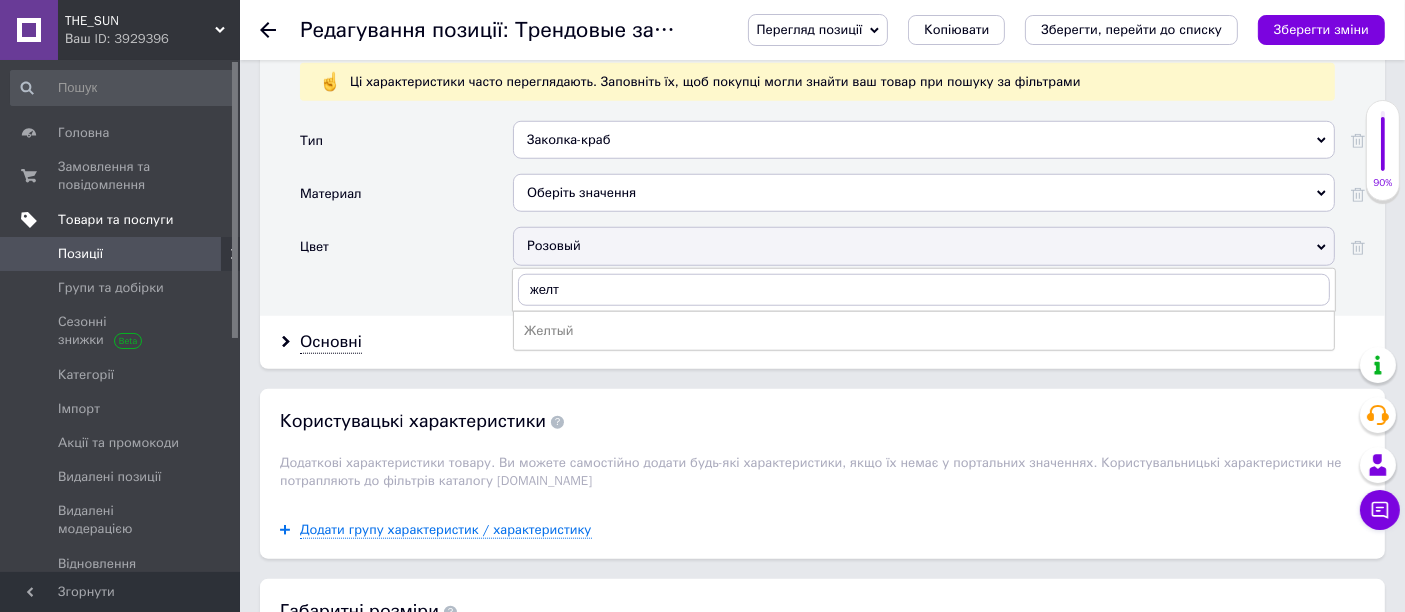 click on "Желтый" at bounding box center (924, 331) 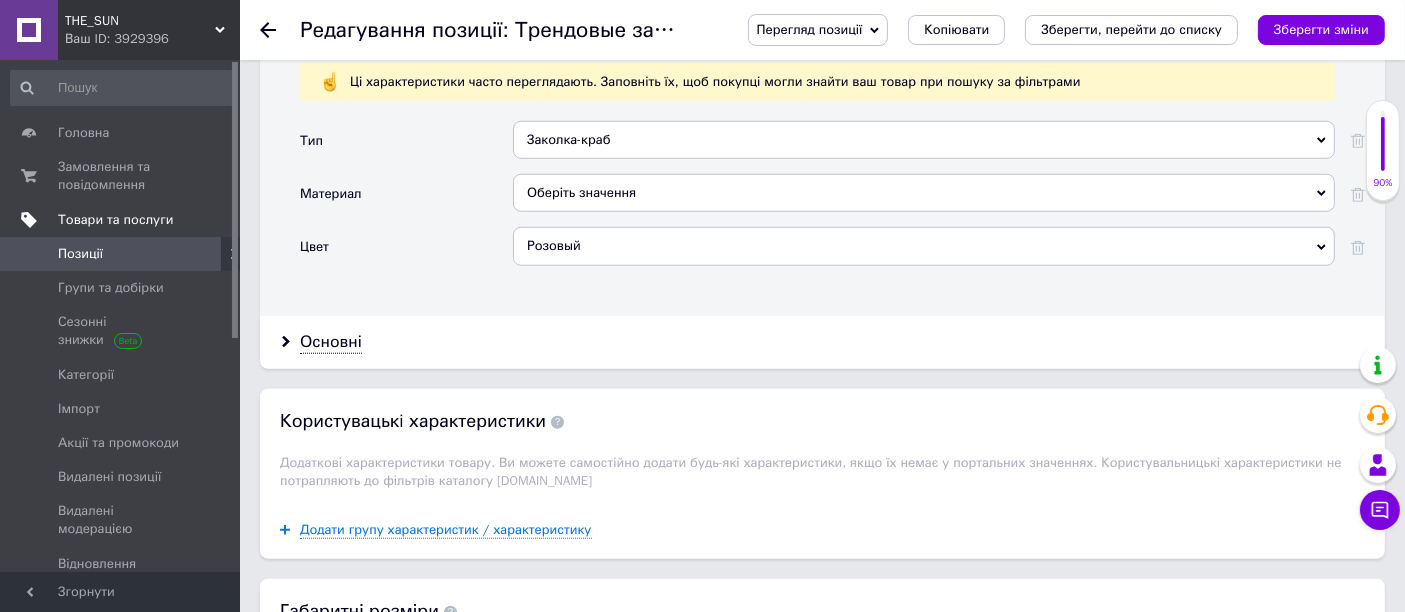 click on "Основні" at bounding box center [822, 342] 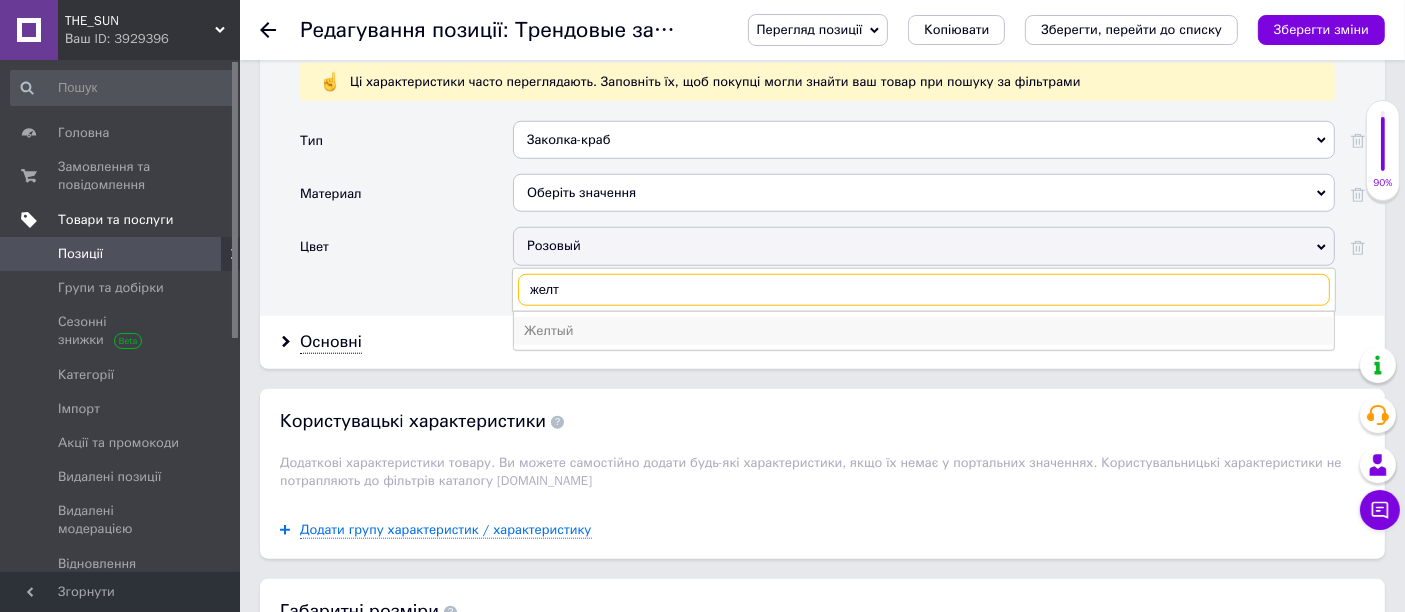 type on "желт" 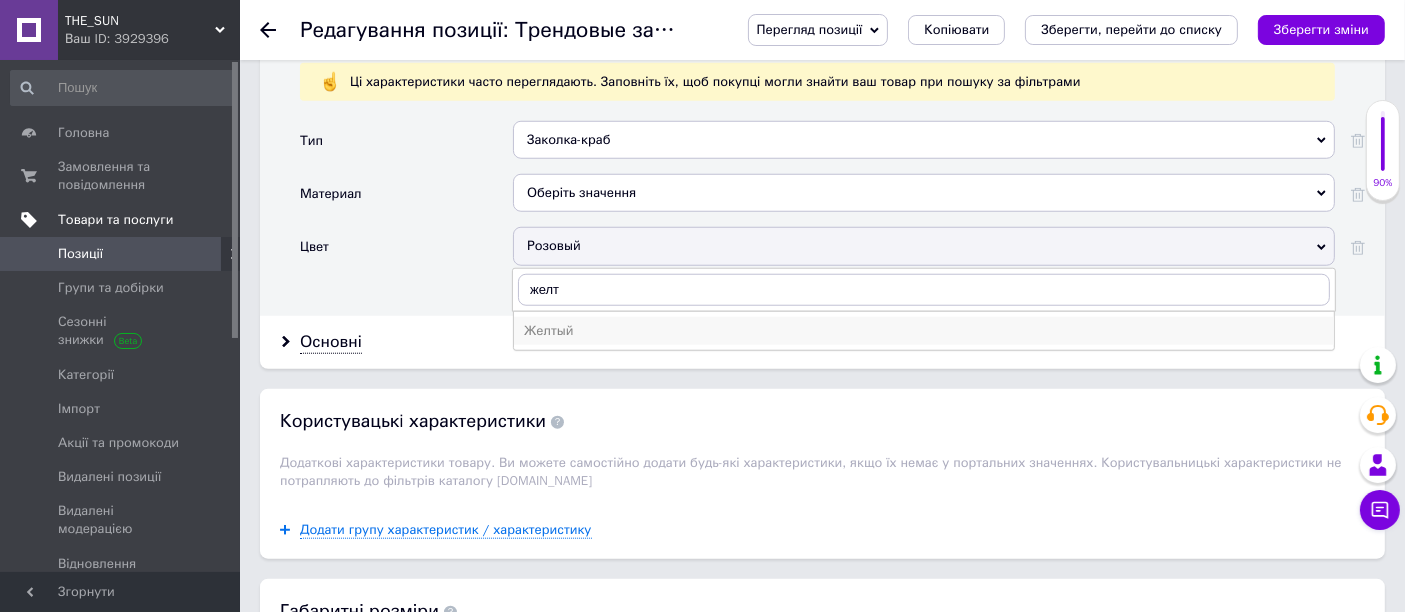 click on "Желтый" at bounding box center (924, 331) 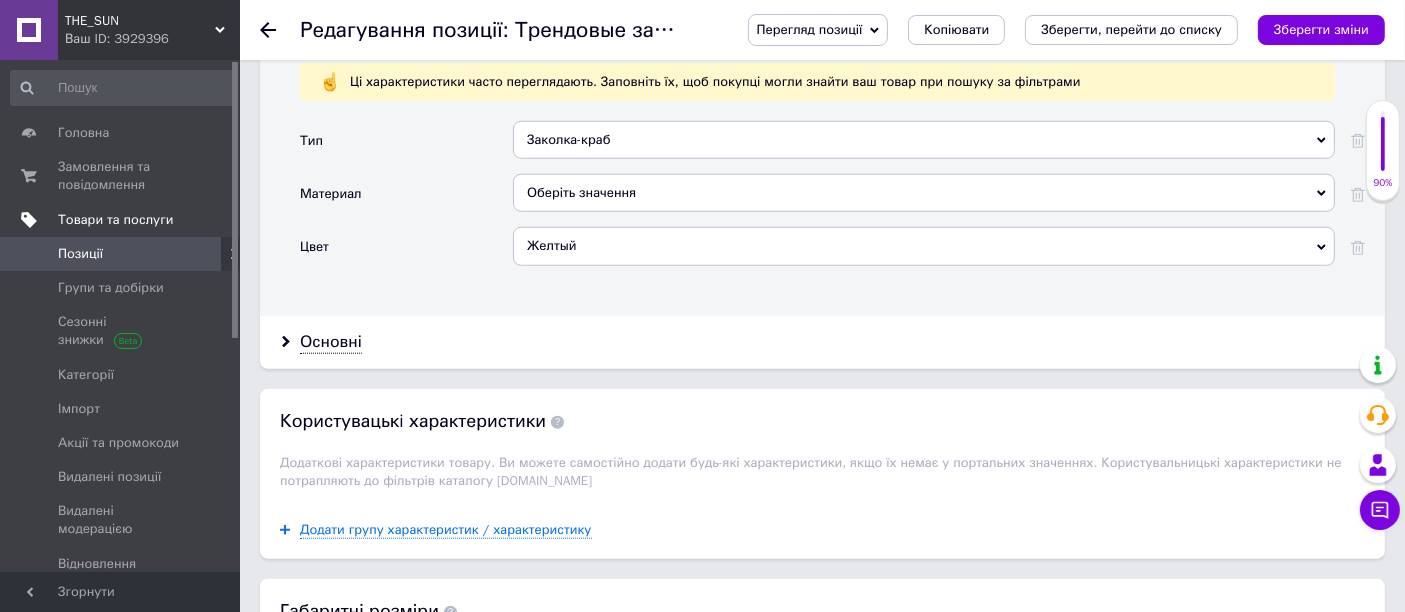 click on "Зберегти зміни" at bounding box center (1321, 29) 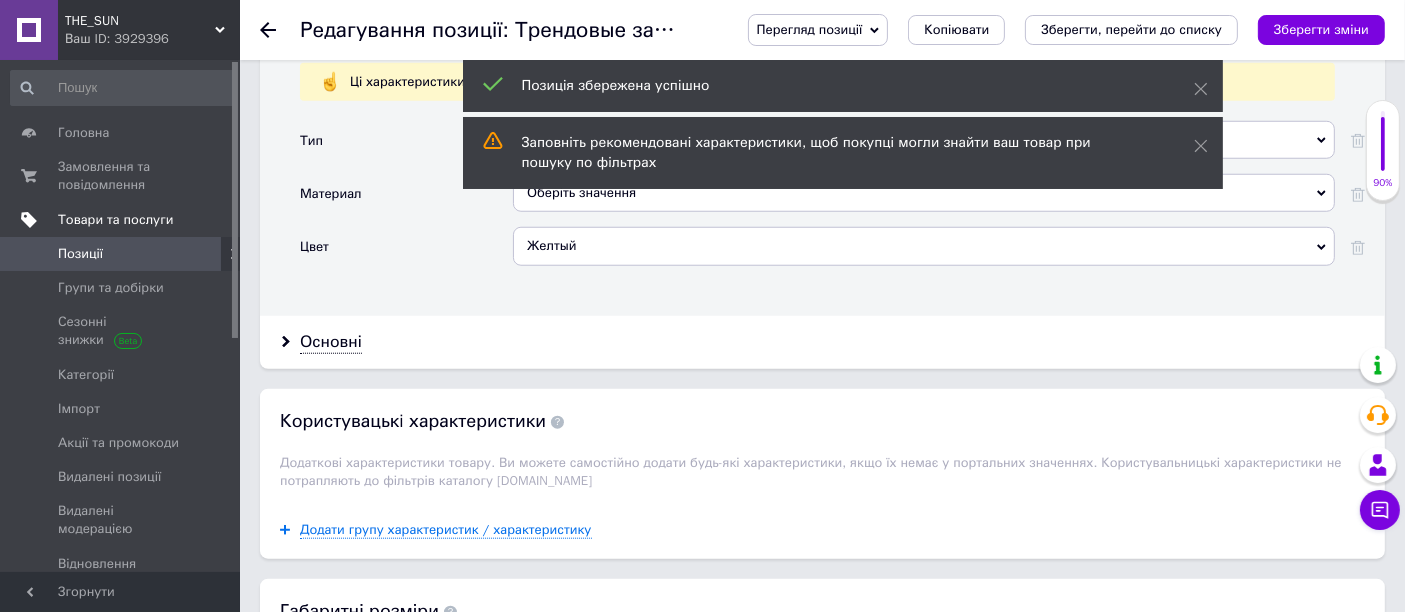 click 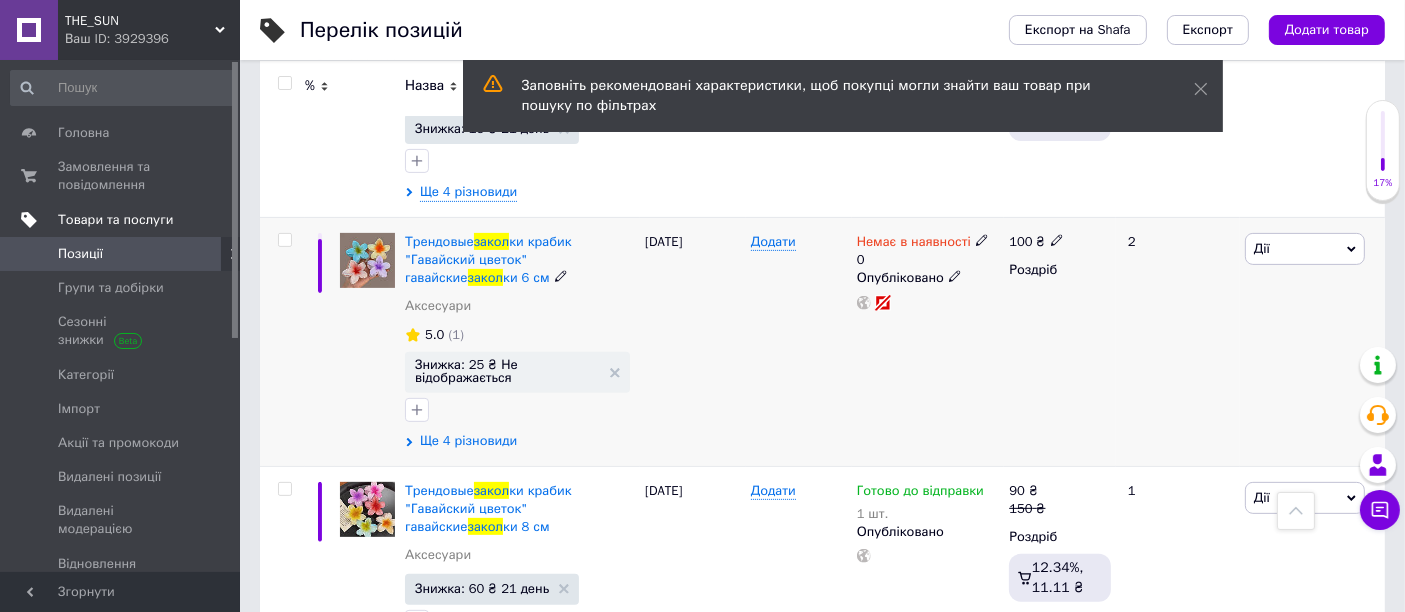 scroll, scrollTop: 650, scrollLeft: 0, axis: vertical 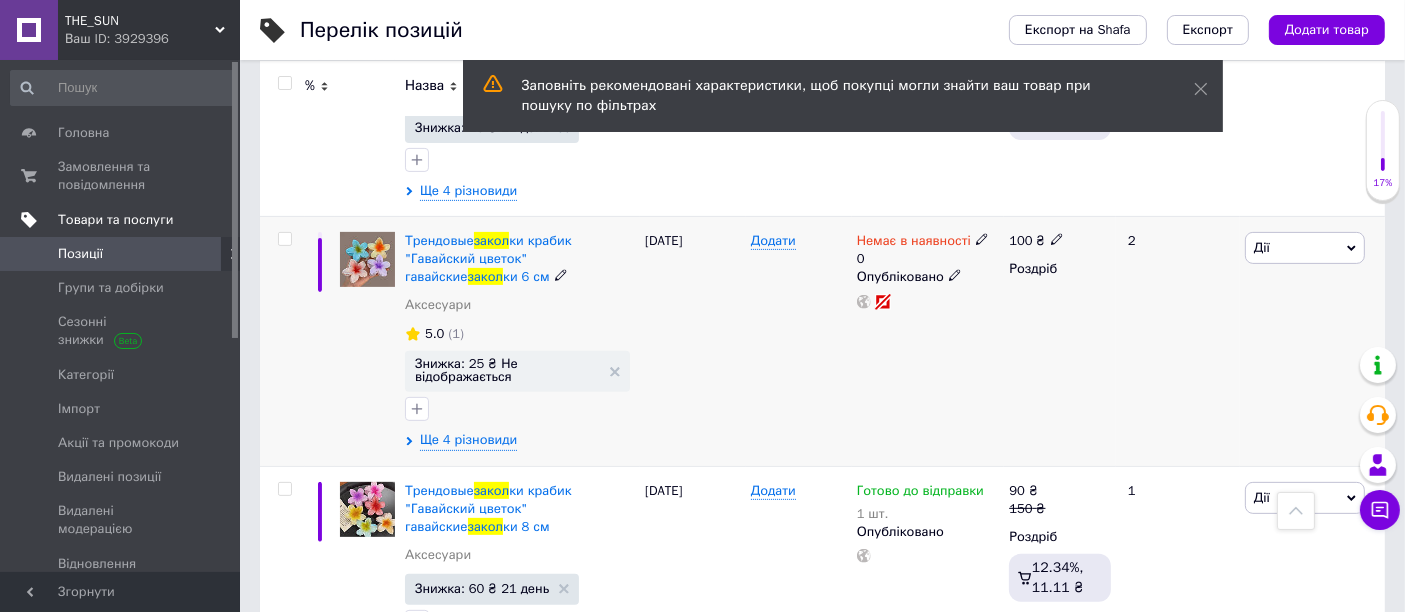 click 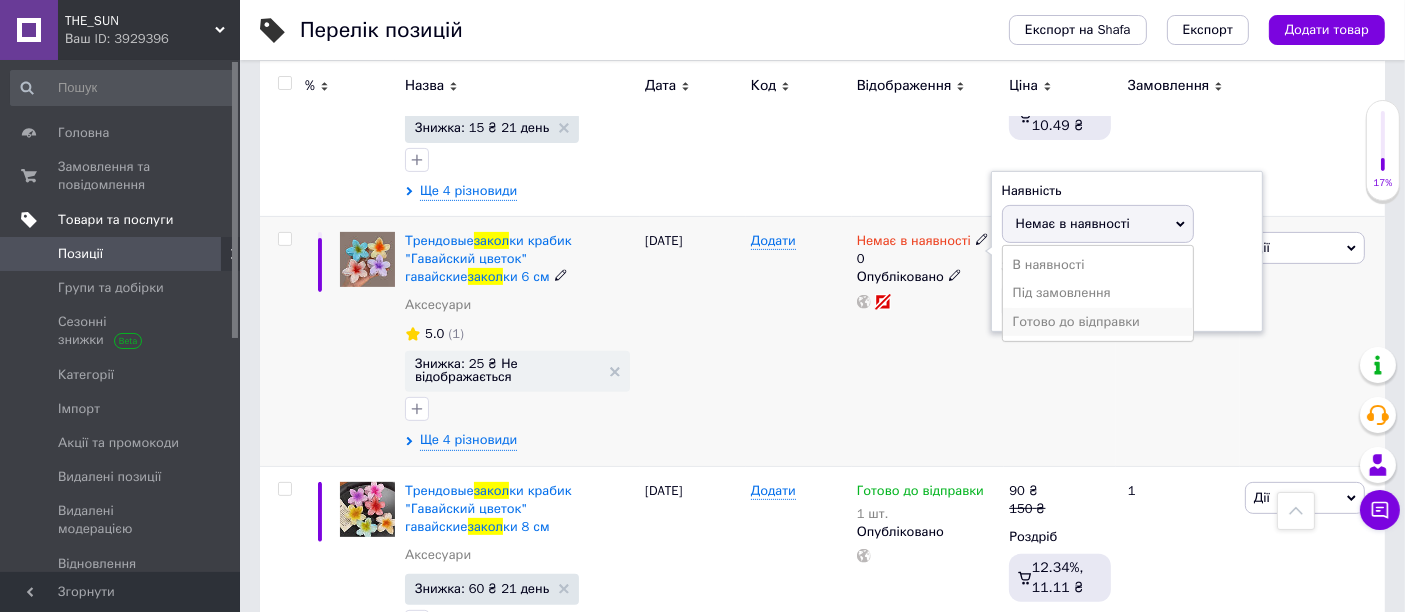 click on "Готово до відправки" at bounding box center (1098, 322) 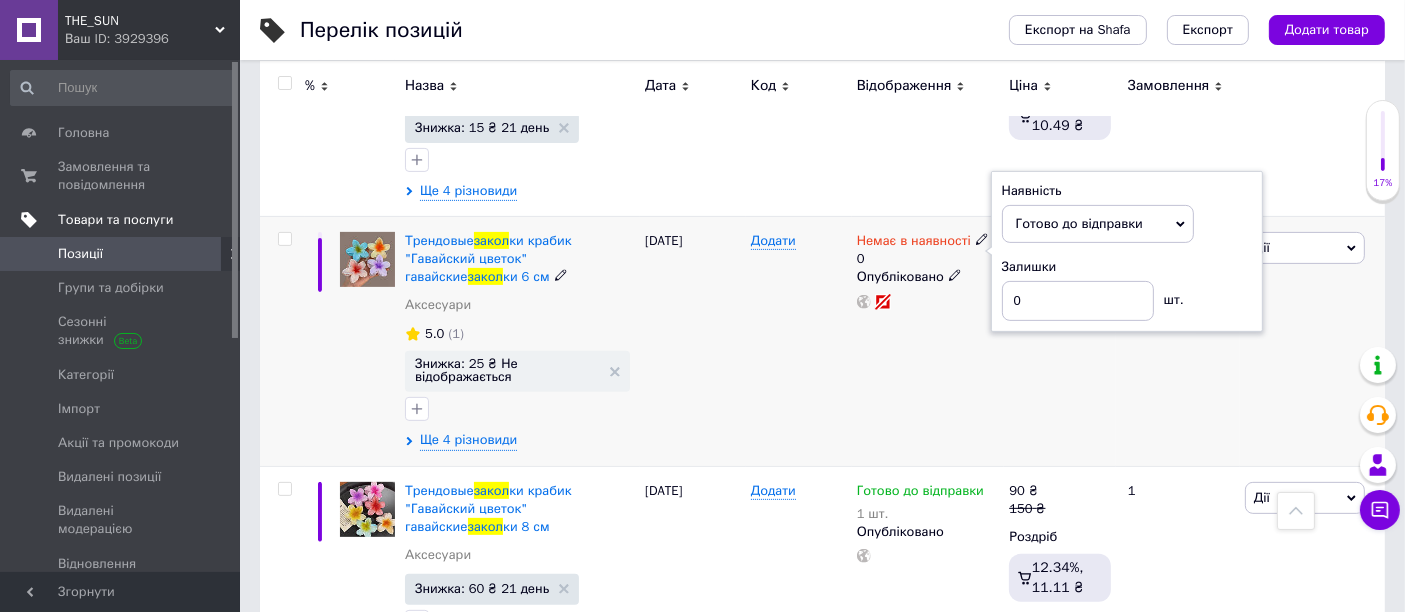 click on "Залишки 0 шт." at bounding box center [1127, 289] 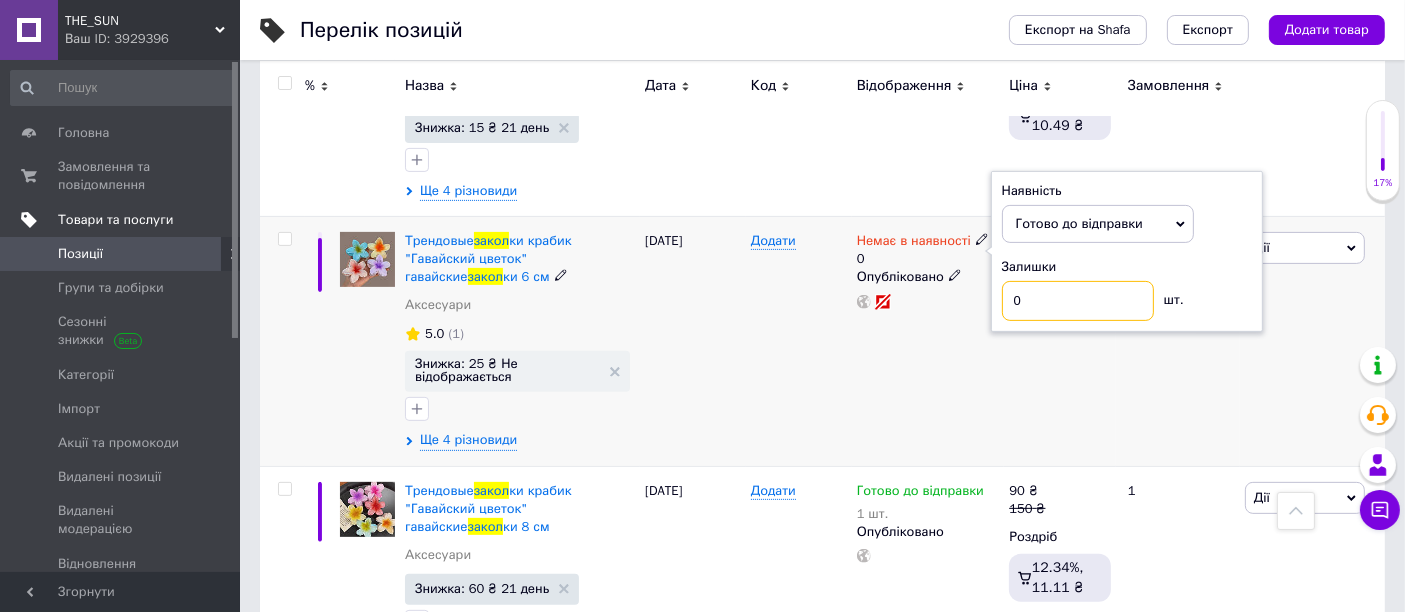 click on "0" at bounding box center (1078, 301) 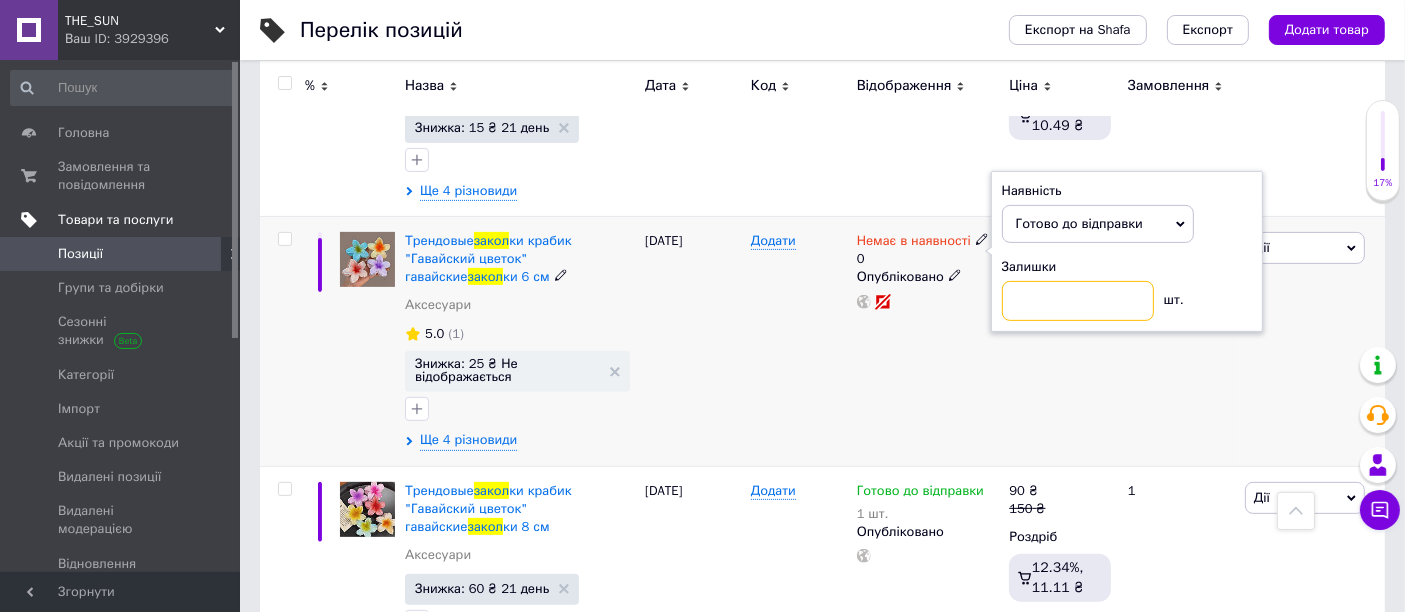 type on "1" 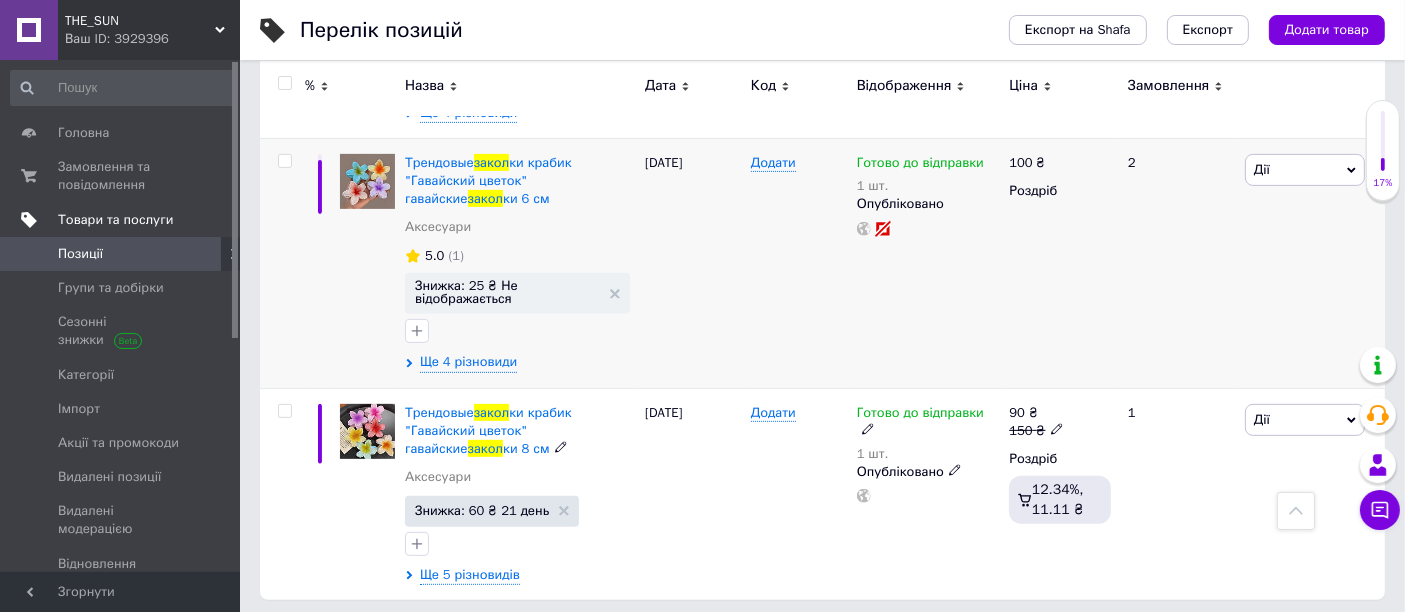 scroll, scrollTop: 731, scrollLeft: 0, axis: vertical 